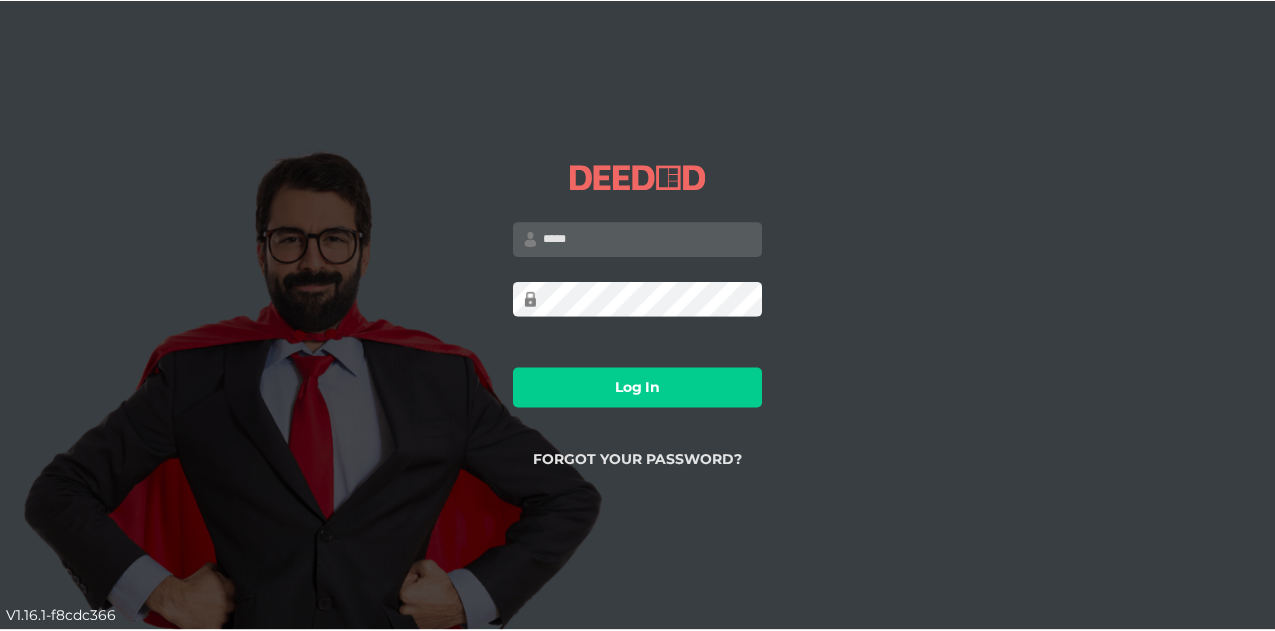 scroll, scrollTop: 0, scrollLeft: 0, axis: both 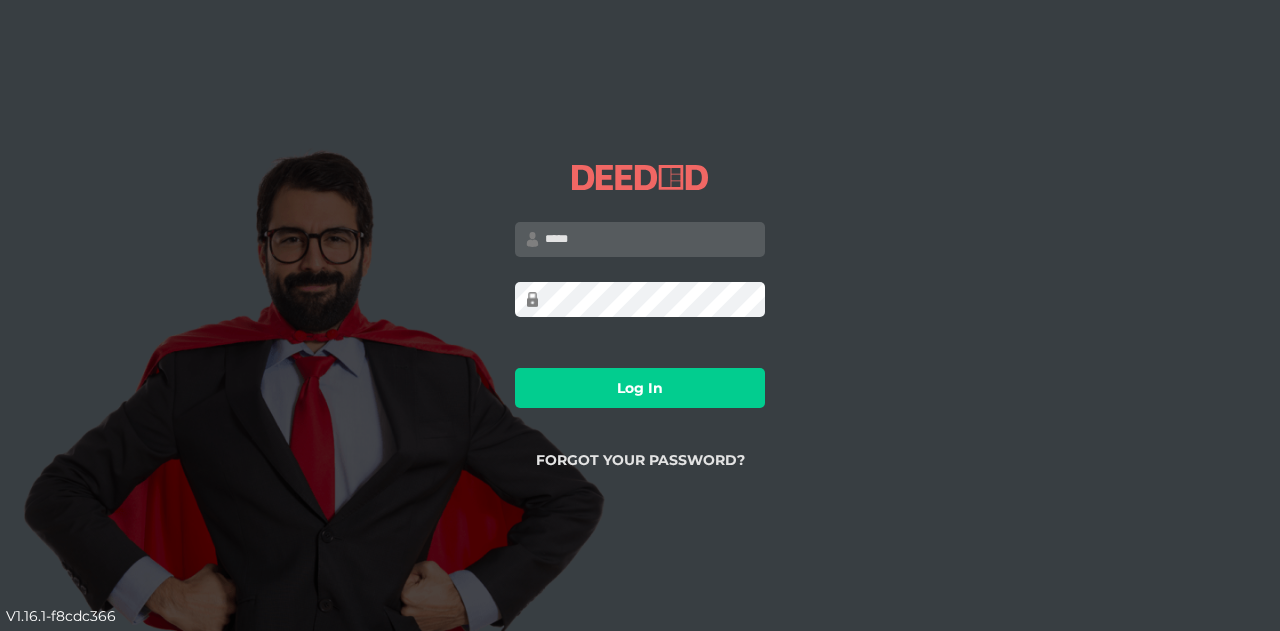 click at bounding box center (640, 239) 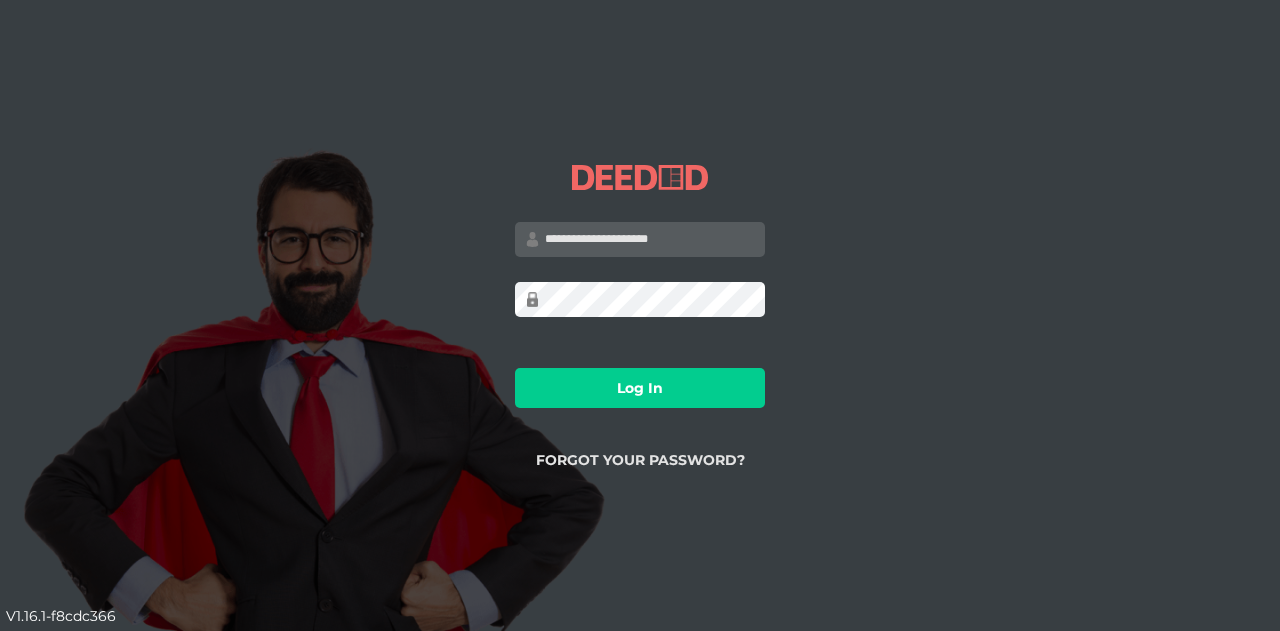 type on "**********" 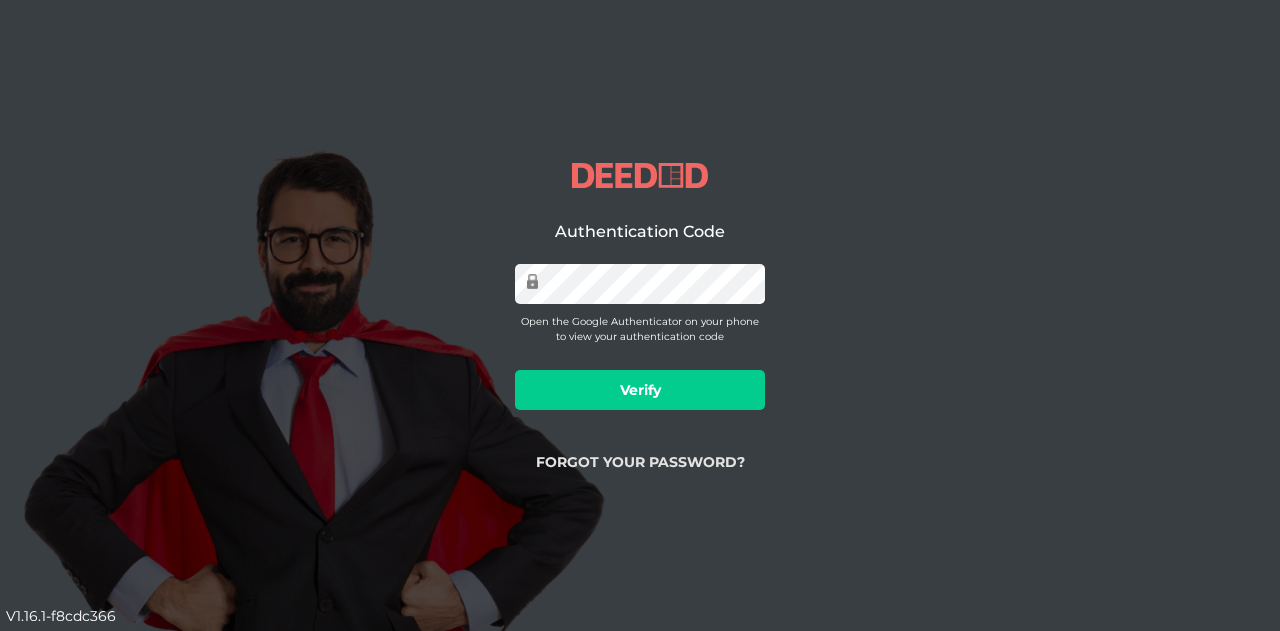 click on "Verify" at bounding box center (640, 390) 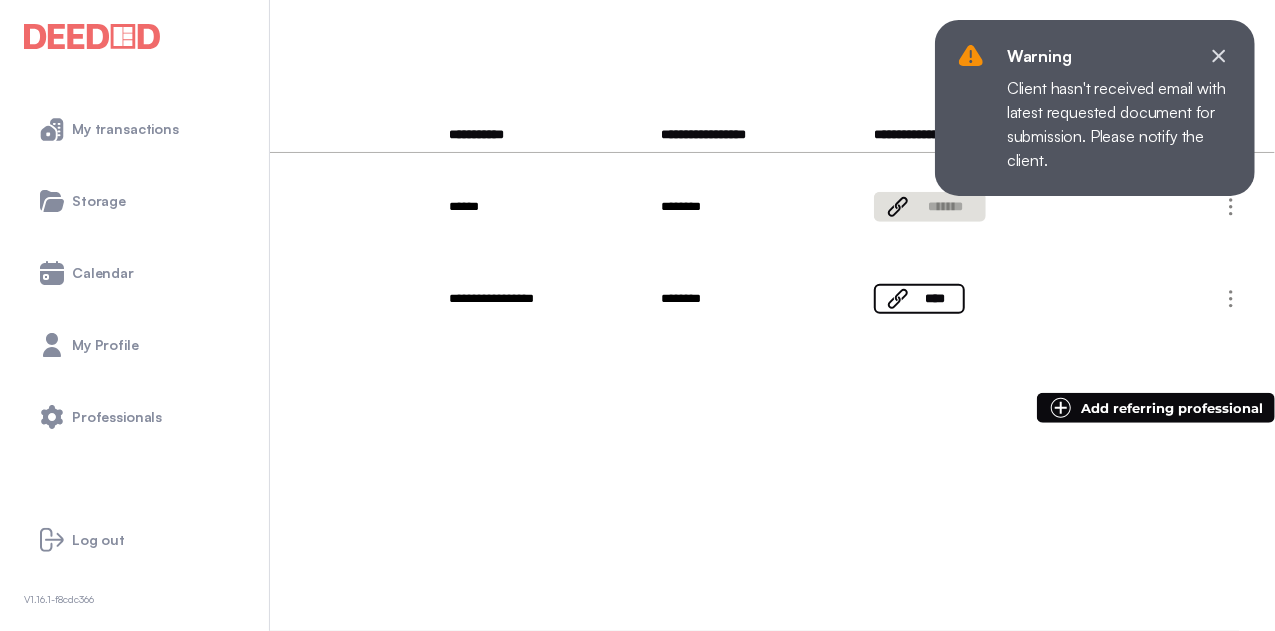 scroll, scrollTop: 800, scrollLeft: 0, axis: vertical 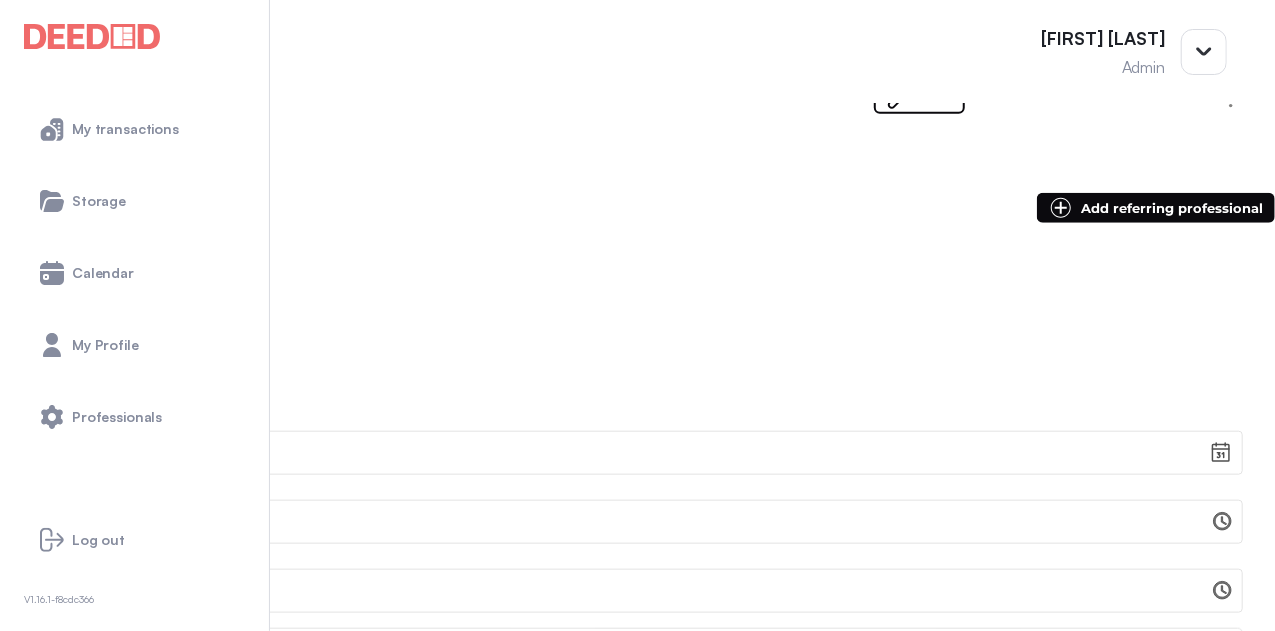drag, startPoint x: 609, startPoint y: 352, endPoint x: 344, endPoint y: 350, distance: 265.00754 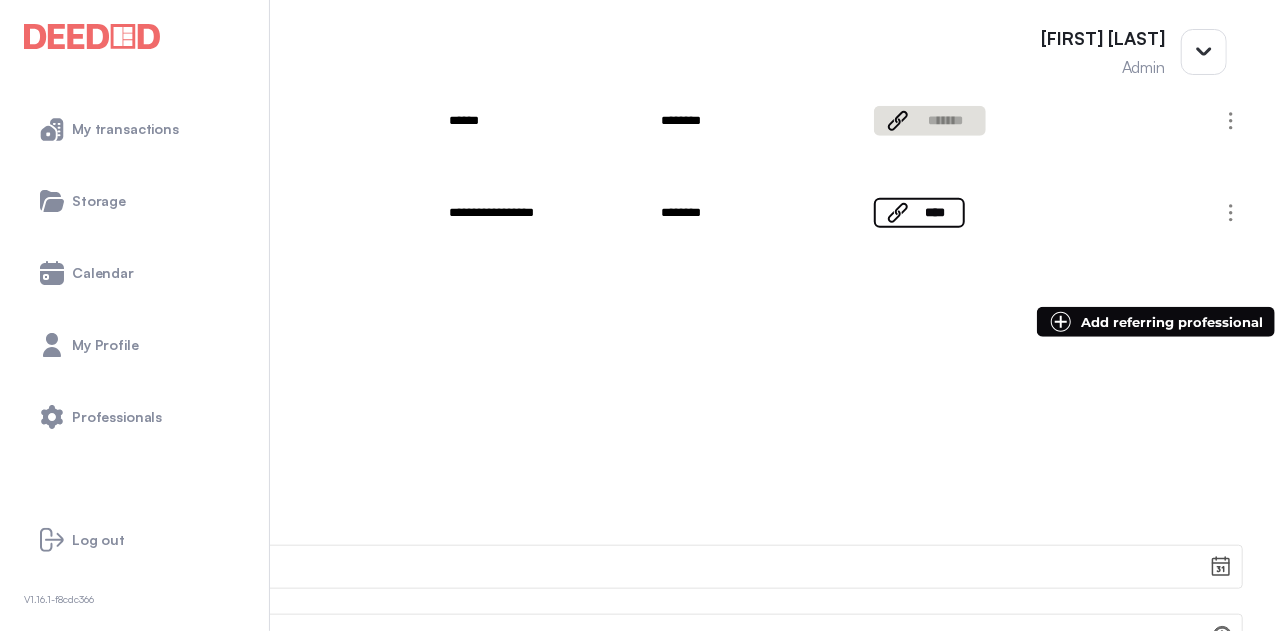 scroll, scrollTop: 600, scrollLeft: 0, axis: vertical 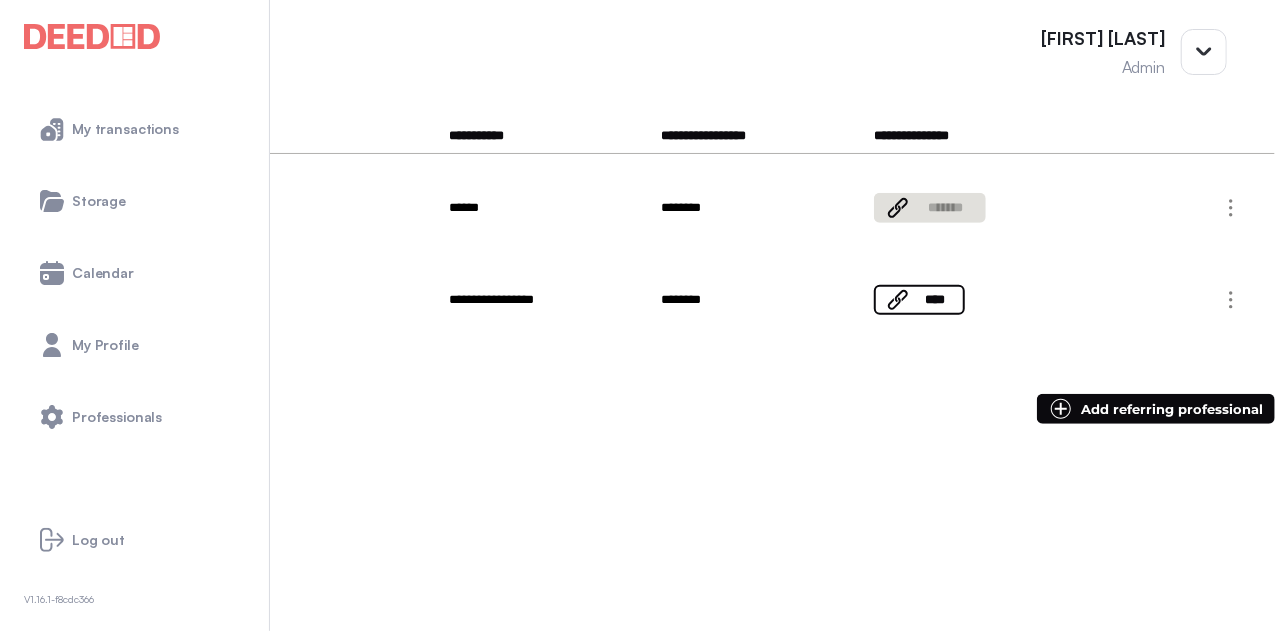 drag, startPoint x: 522, startPoint y: 506, endPoint x: 324, endPoint y: 510, distance: 198.0404 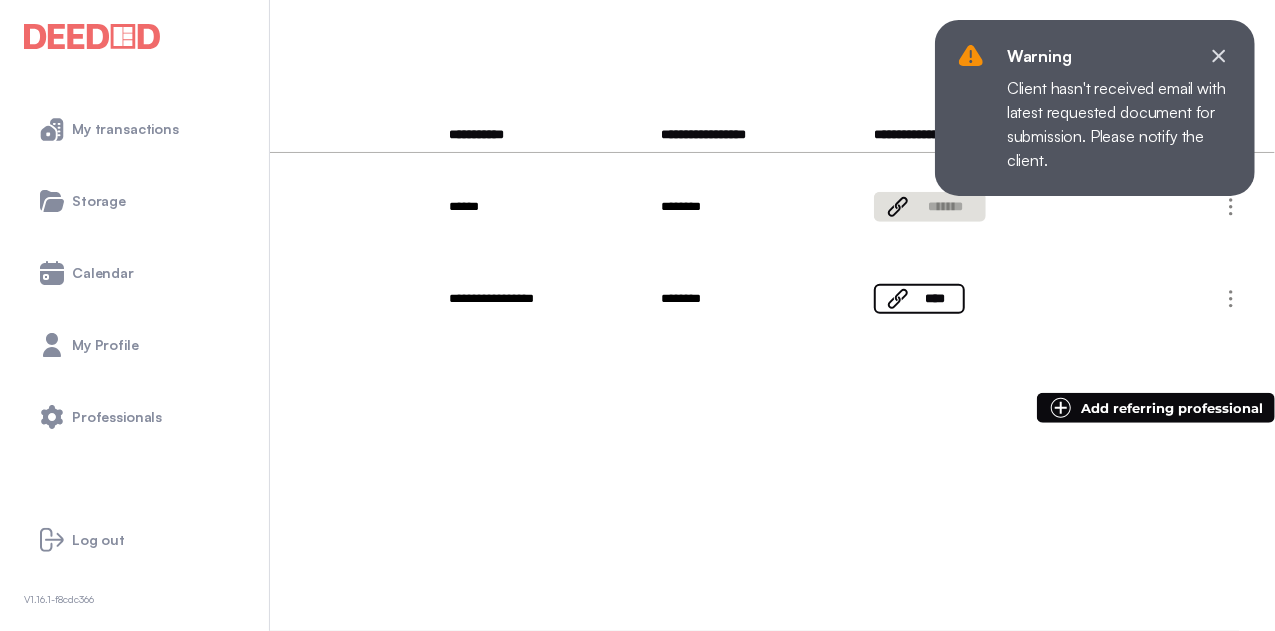 scroll, scrollTop: 1000, scrollLeft: 0, axis: vertical 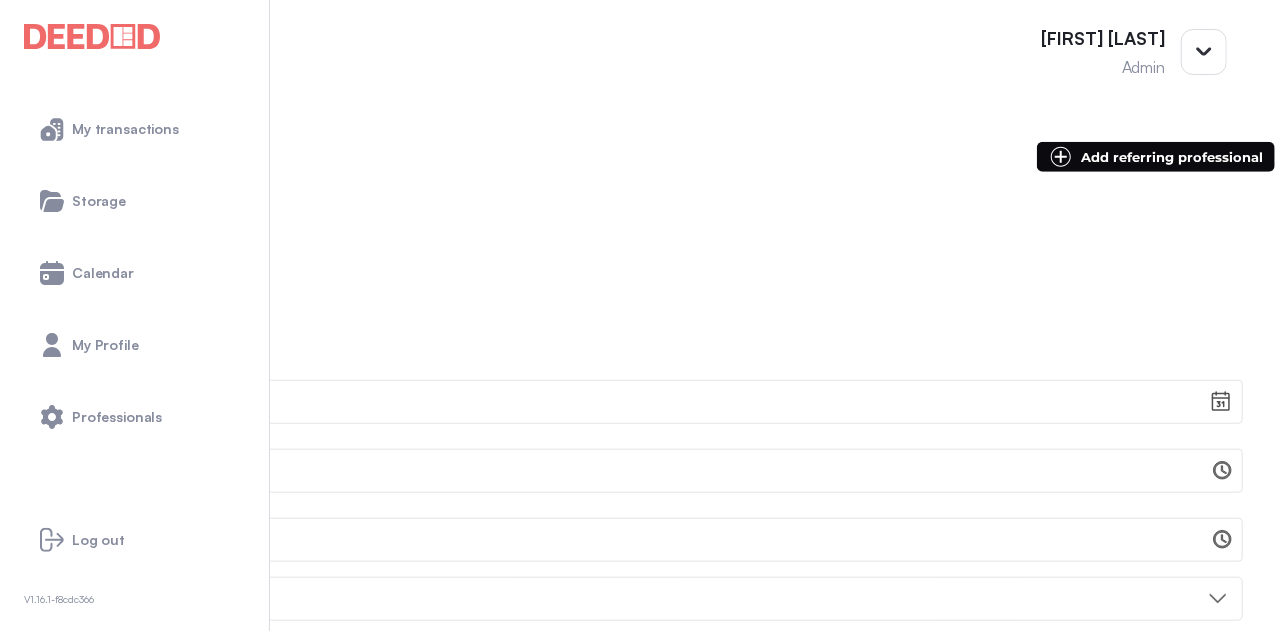 drag, startPoint x: 616, startPoint y: 279, endPoint x: 344, endPoint y: 284, distance: 272.04596 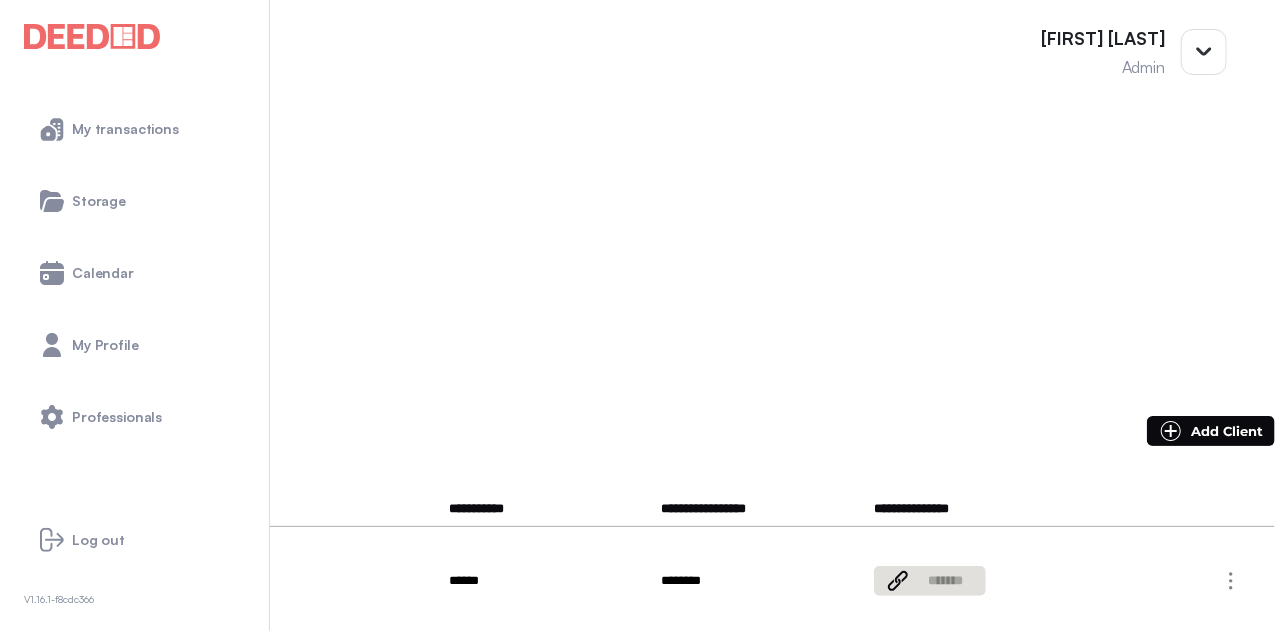 scroll, scrollTop: 0, scrollLeft: 0, axis: both 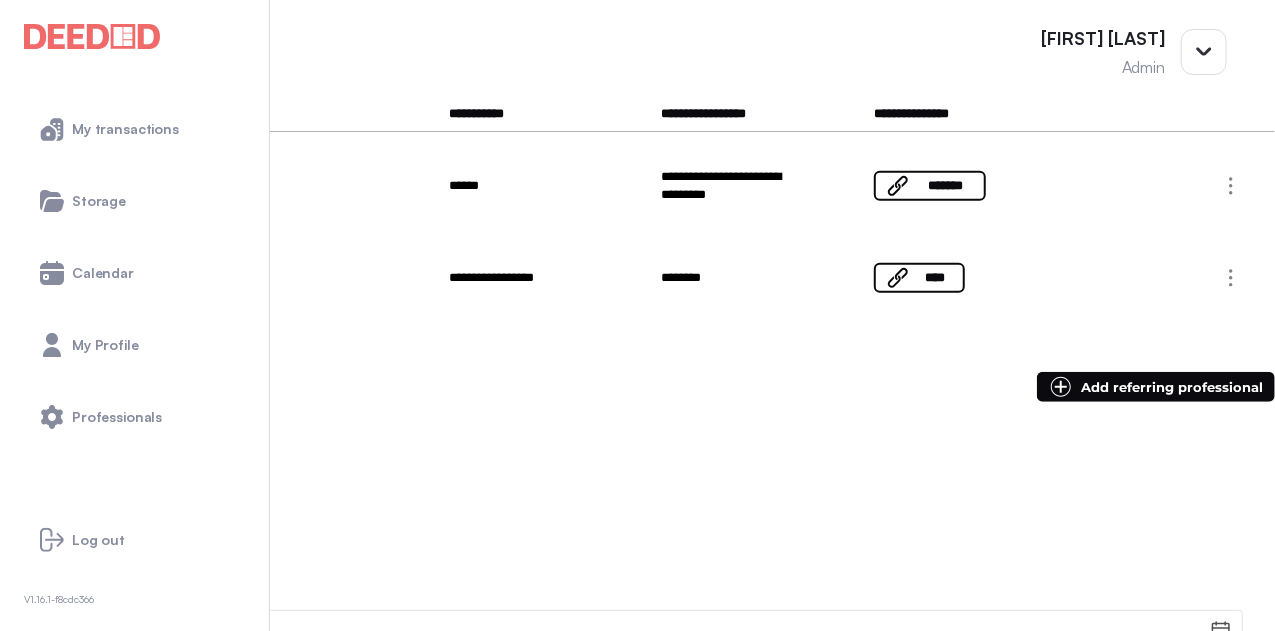 drag, startPoint x: 592, startPoint y: 510, endPoint x: 338, endPoint y: 528, distance: 254.637 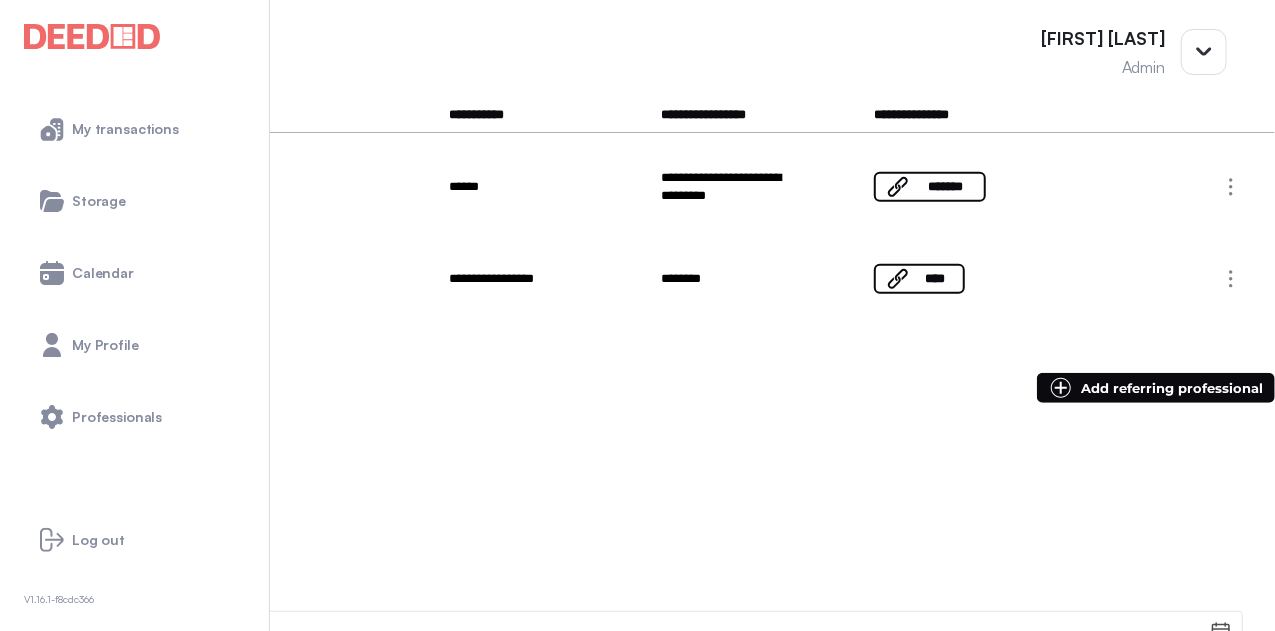 scroll, scrollTop: 500, scrollLeft: 0, axis: vertical 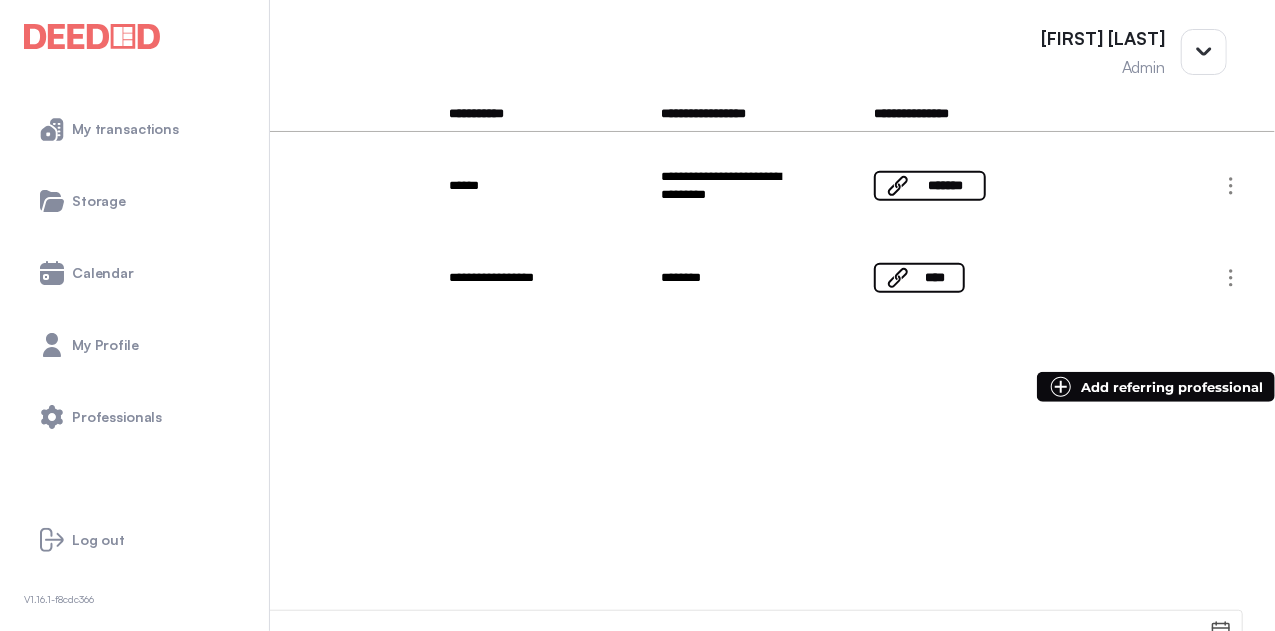 copy on "joel@mortgagepaysyou.com" 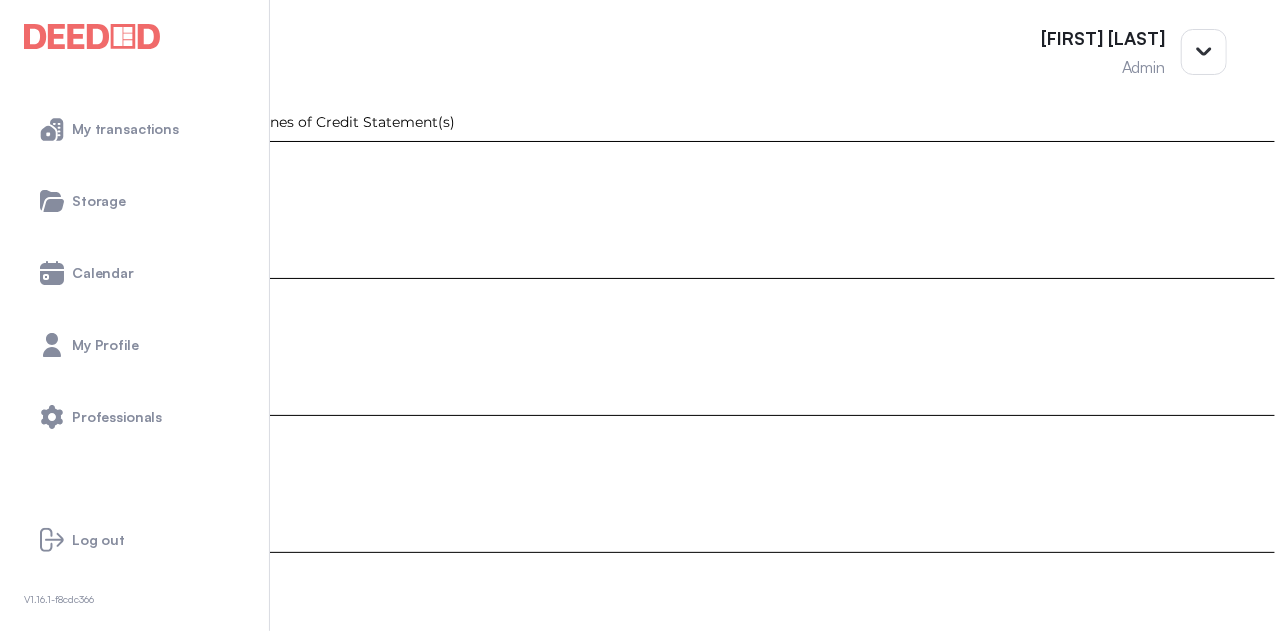 scroll, scrollTop: 2639, scrollLeft: 0, axis: vertical 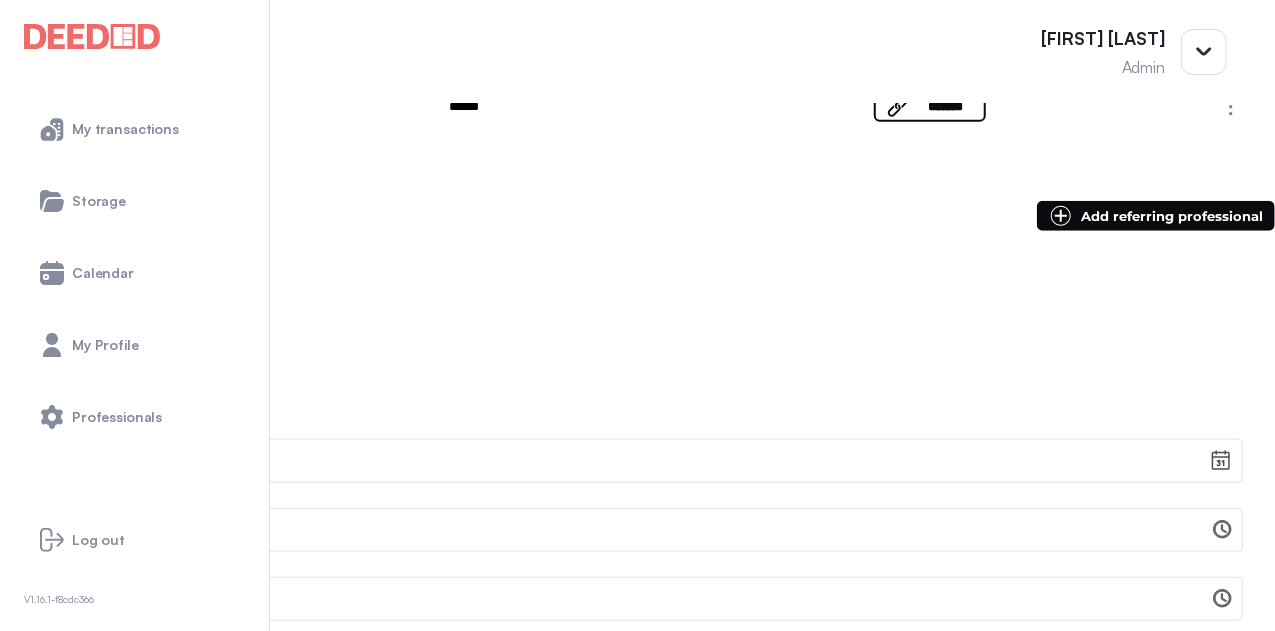drag, startPoint x: 556, startPoint y: 329, endPoint x: 347, endPoint y: 325, distance: 209.03827 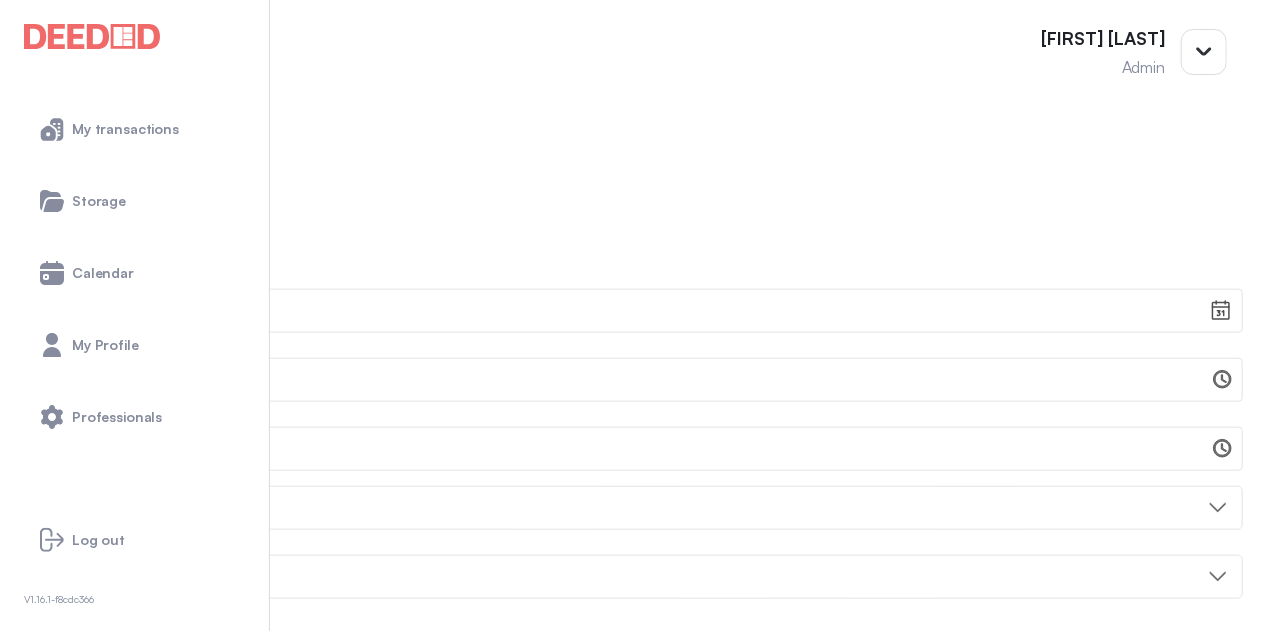 scroll, scrollTop: 700, scrollLeft: 0, axis: vertical 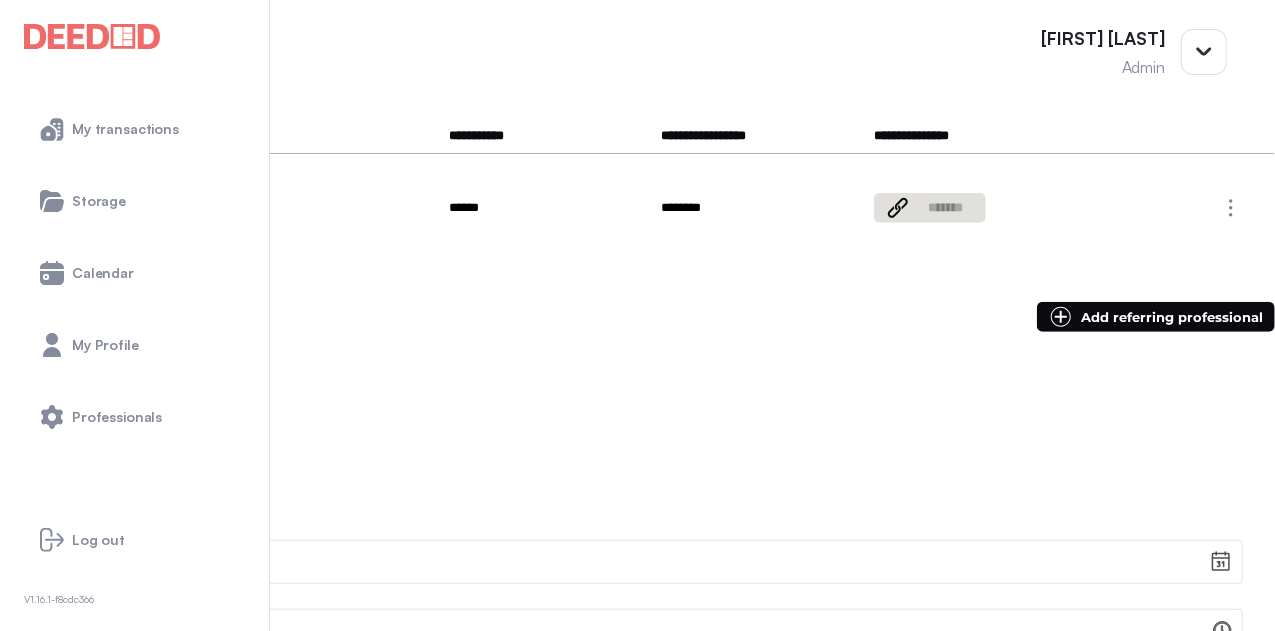 drag, startPoint x: 628, startPoint y: 427, endPoint x: 346, endPoint y: 434, distance: 282.08685 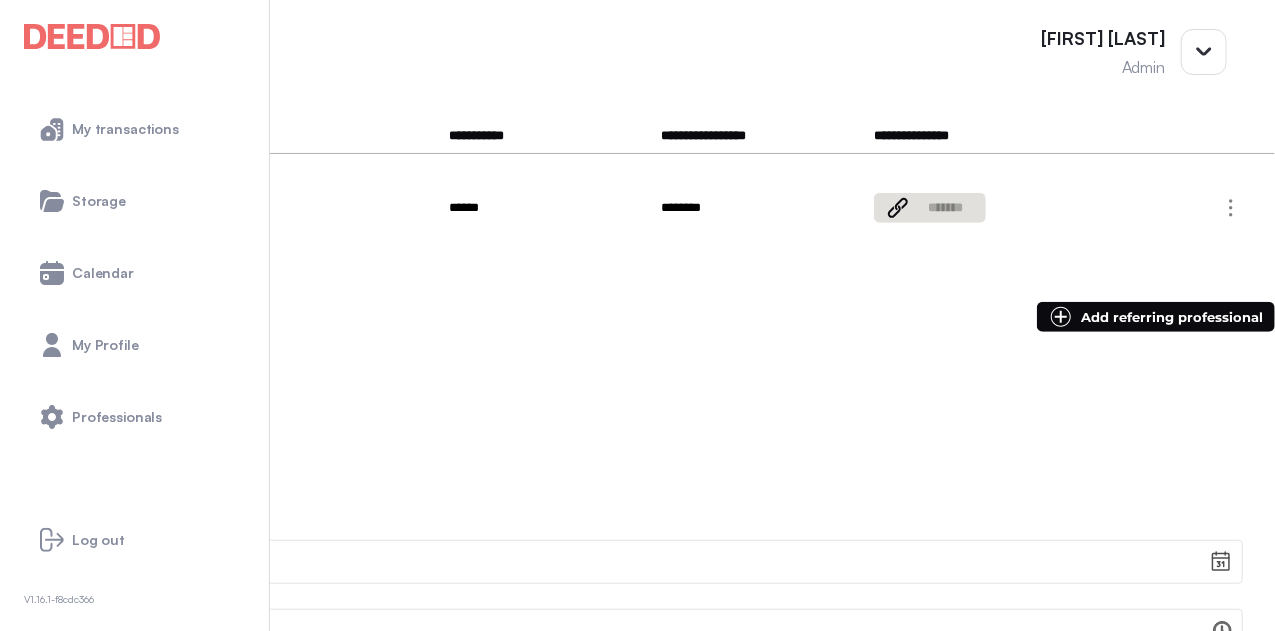 copy on "[EMAIL]" 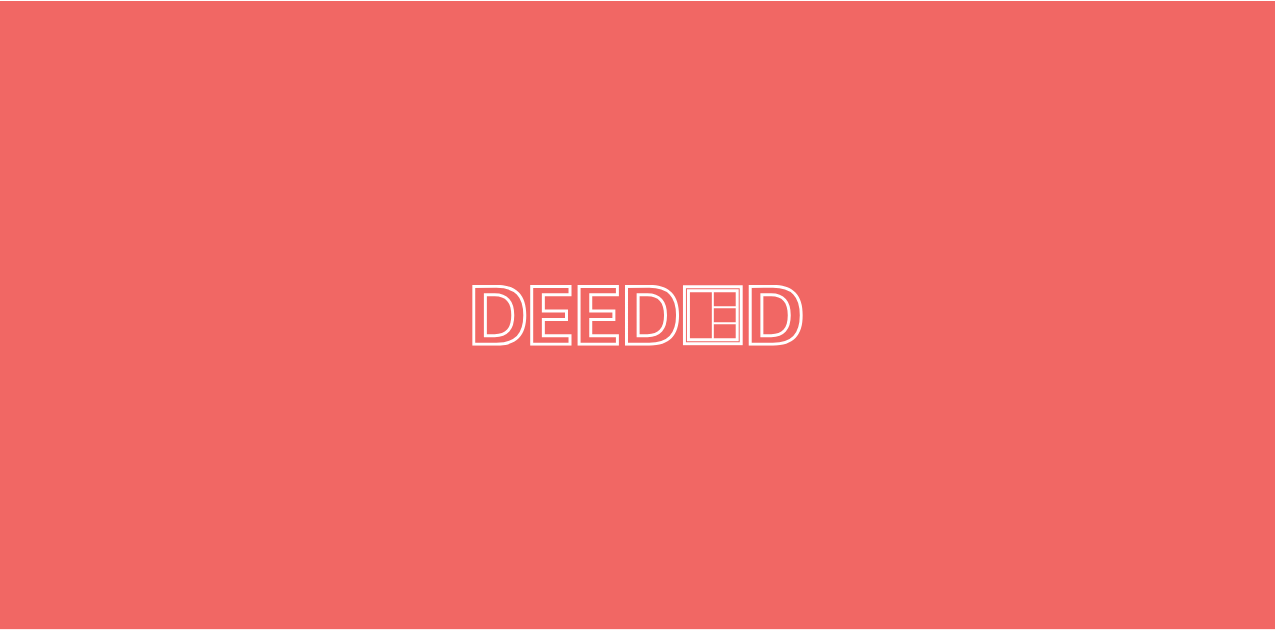 scroll, scrollTop: 0, scrollLeft: 0, axis: both 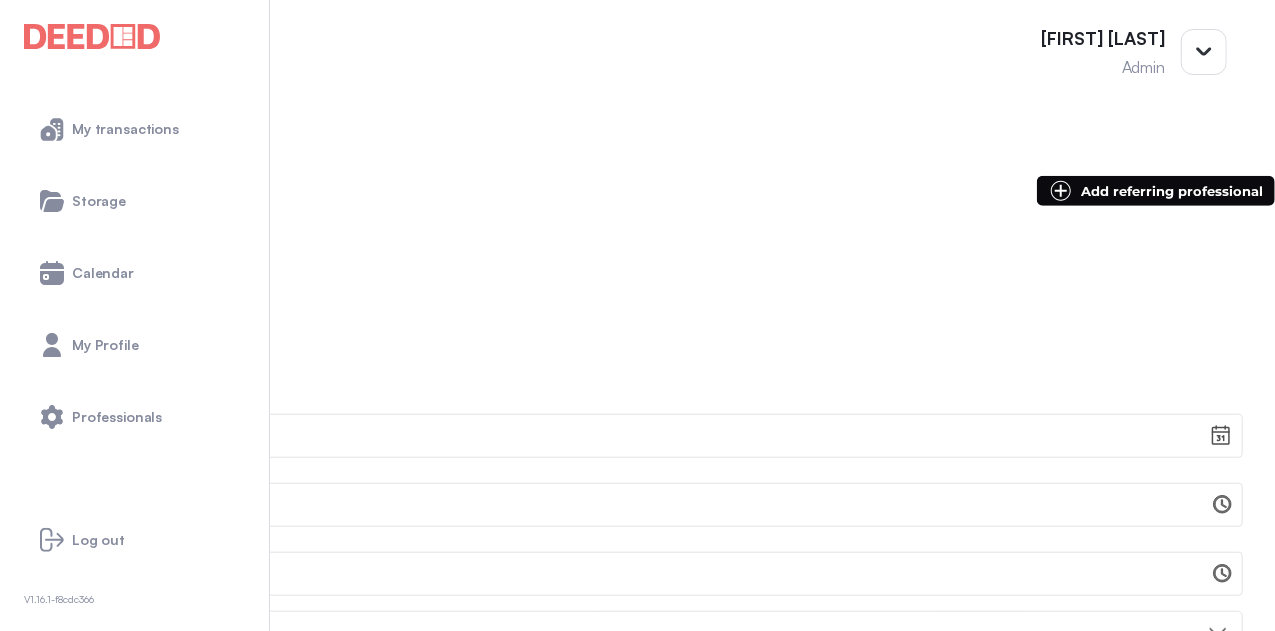 drag, startPoint x: 586, startPoint y: 307, endPoint x: 339, endPoint y: 303, distance: 247.03238 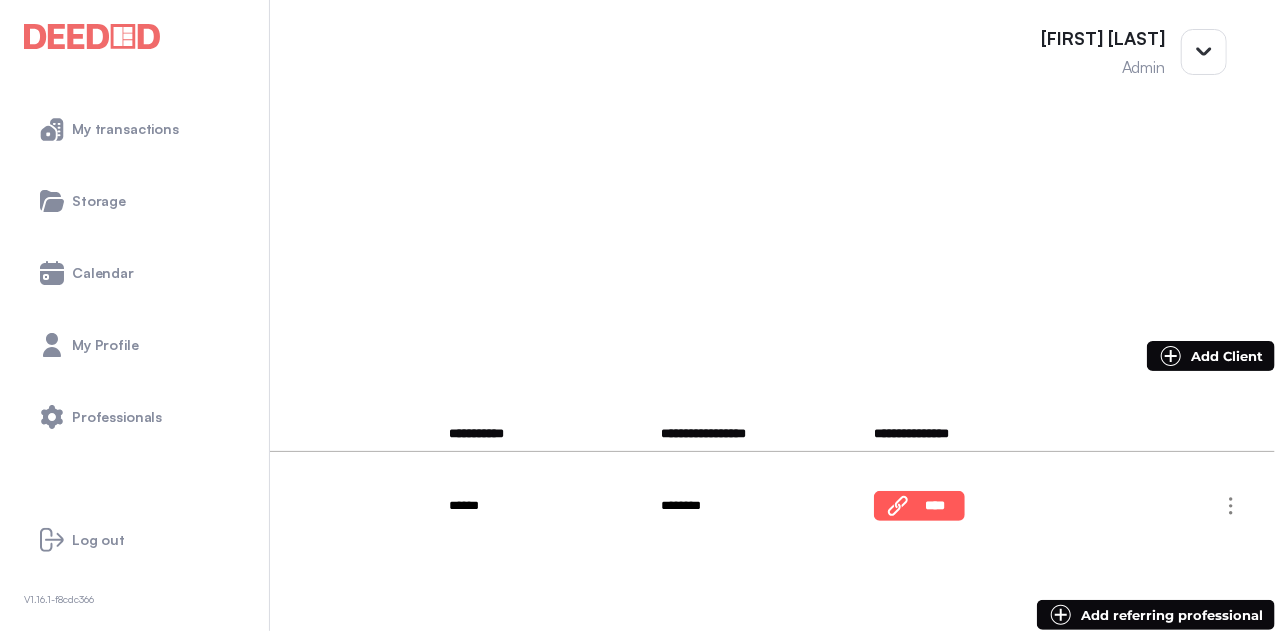 scroll, scrollTop: 400, scrollLeft: 0, axis: vertical 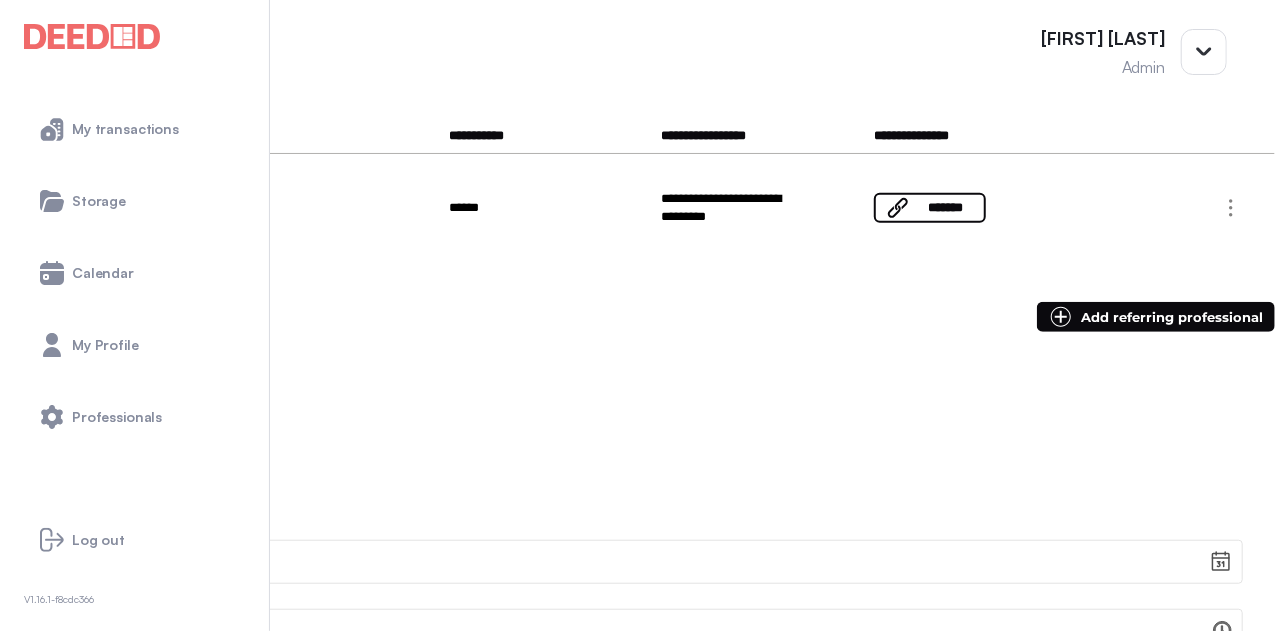 drag, startPoint x: 557, startPoint y: 401, endPoint x: 345, endPoint y: 395, distance: 212.08488 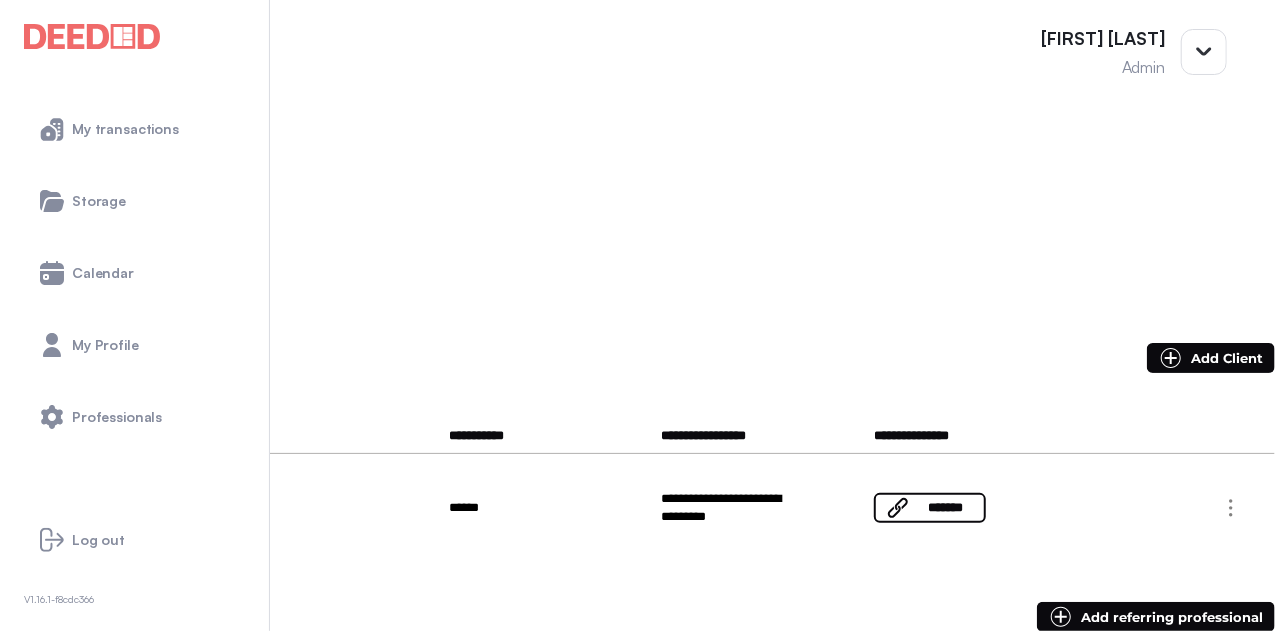 scroll, scrollTop: 500, scrollLeft: 0, axis: vertical 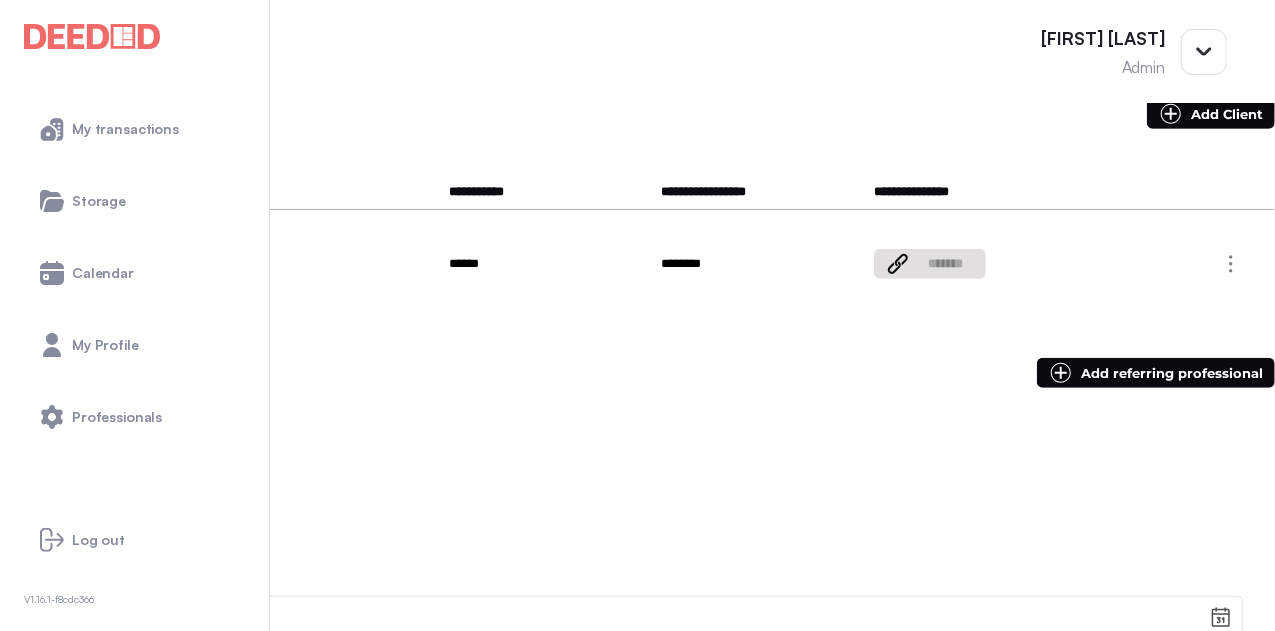 drag, startPoint x: 530, startPoint y: 471, endPoint x: 342, endPoint y: 466, distance: 188.06648 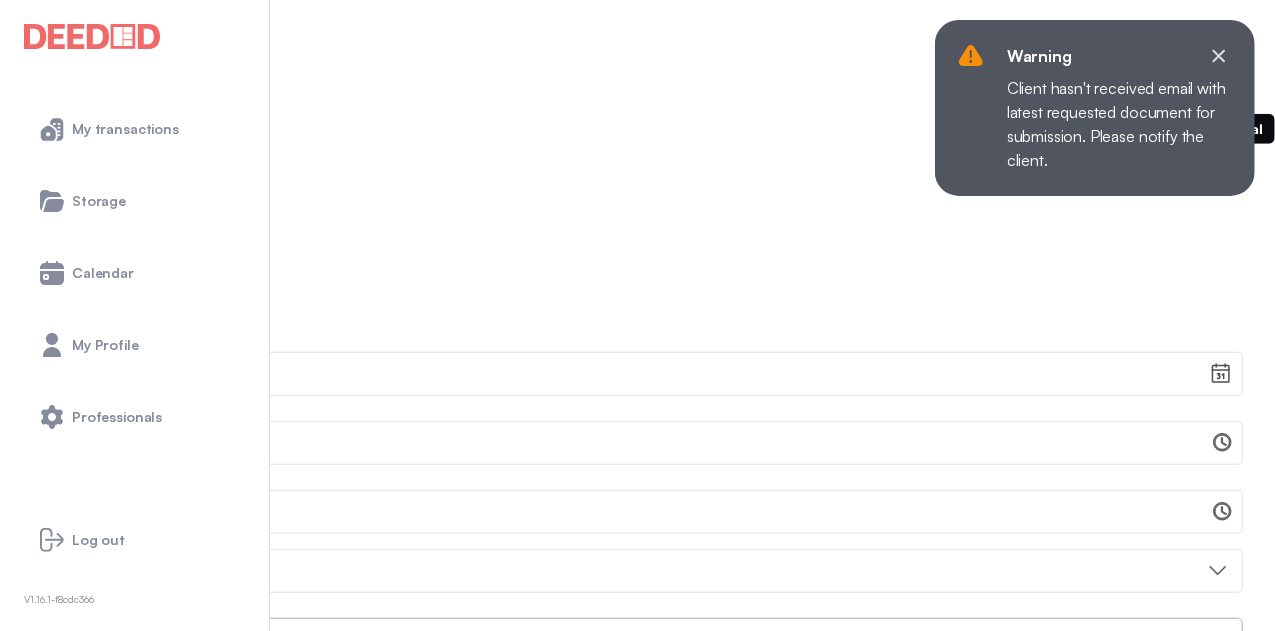 scroll, scrollTop: 800, scrollLeft: 0, axis: vertical 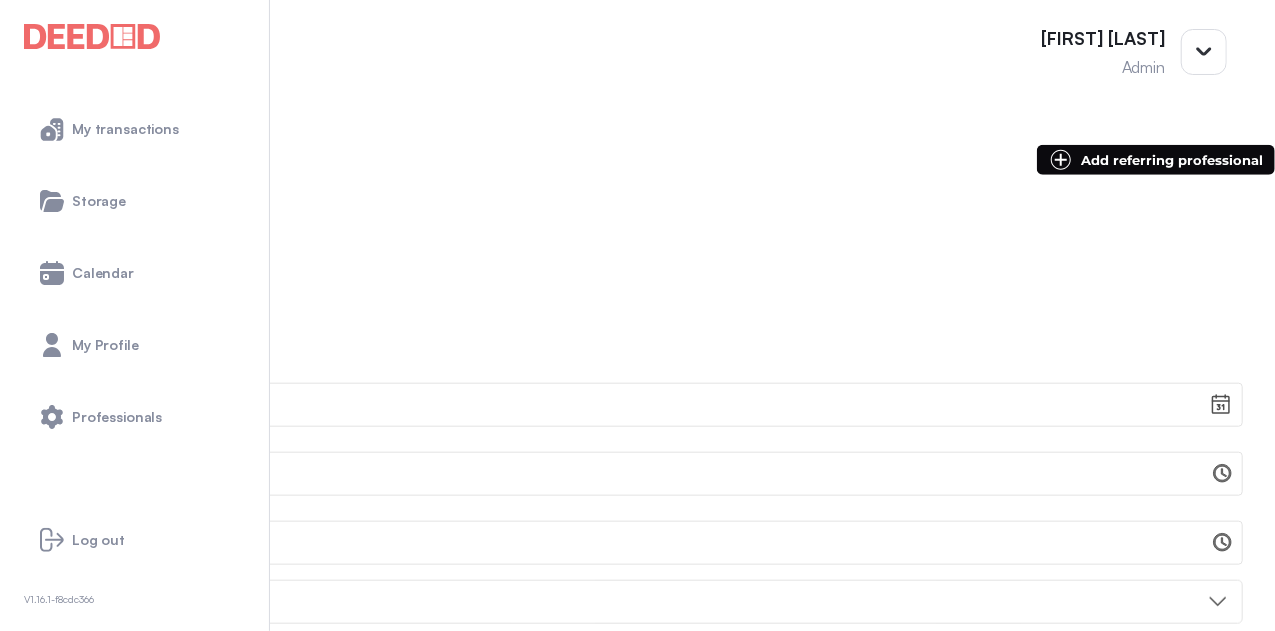 drag, startPoint x: 496, startPoint y: 237, endPoint x: 335, endPoint y: 243, distance: 161.11176 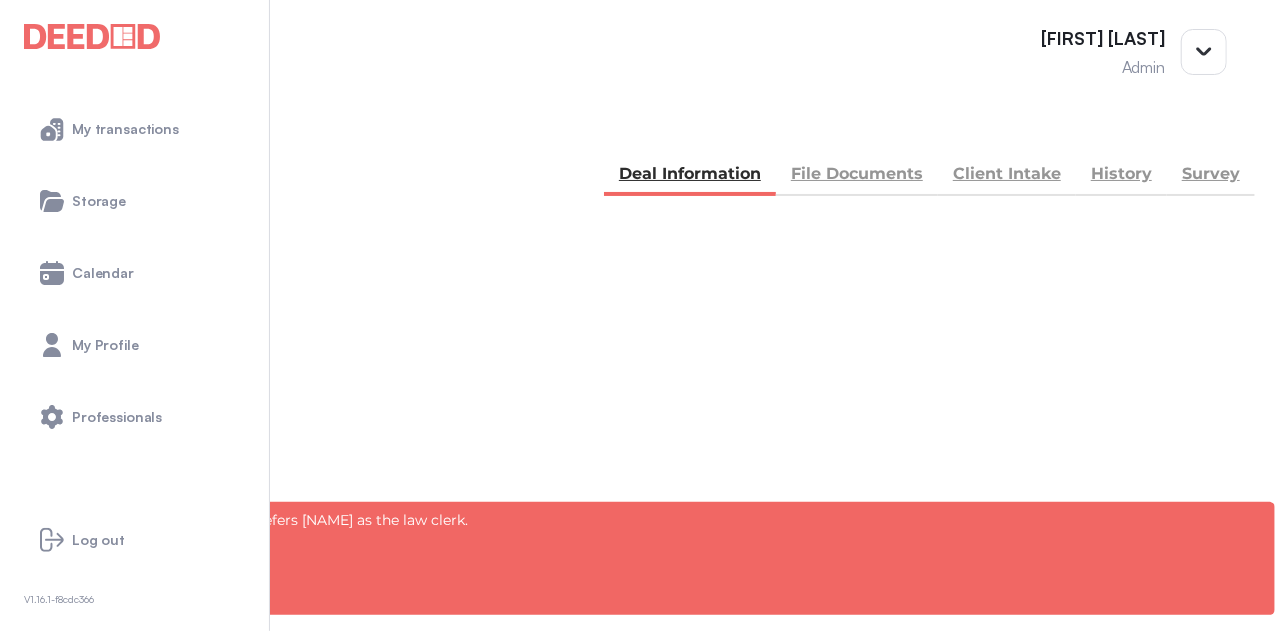 scroll, scrollTop: 0, scrollLeft: 0, axis: both 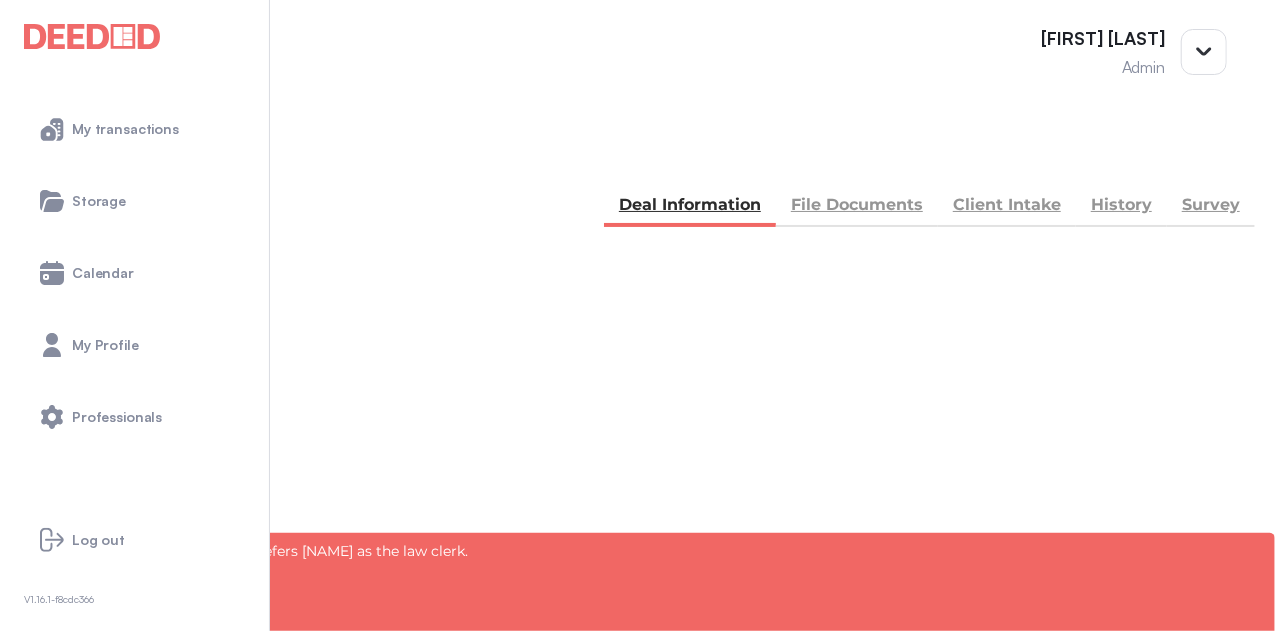 click on "BACK my deals Deal Information File Documents Client Intake History Survey" at bounding box center (637, 185) 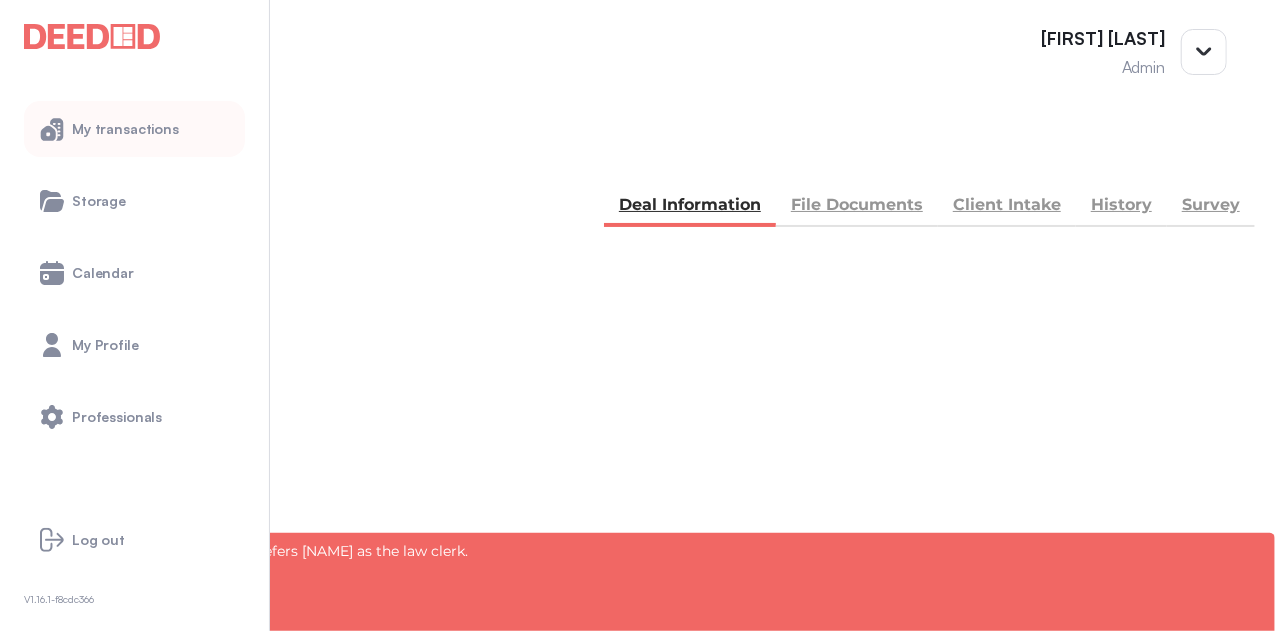 click on "My transactions" at bounding box center [134, 129] 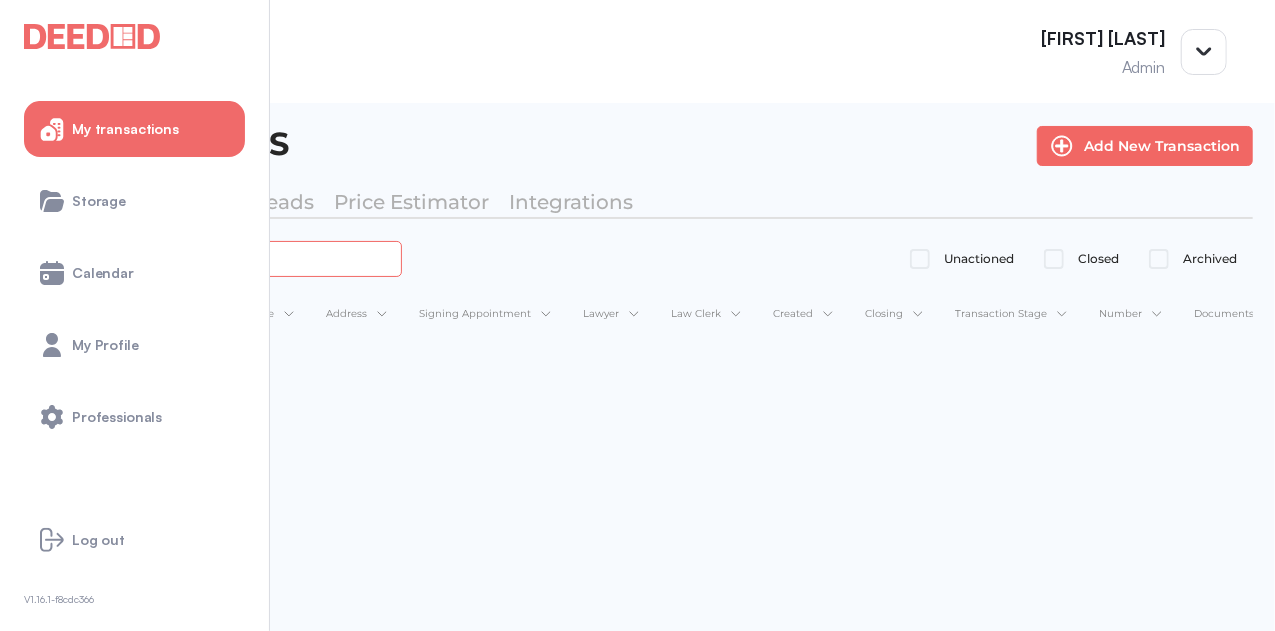 click at bounding box center (224, 258) 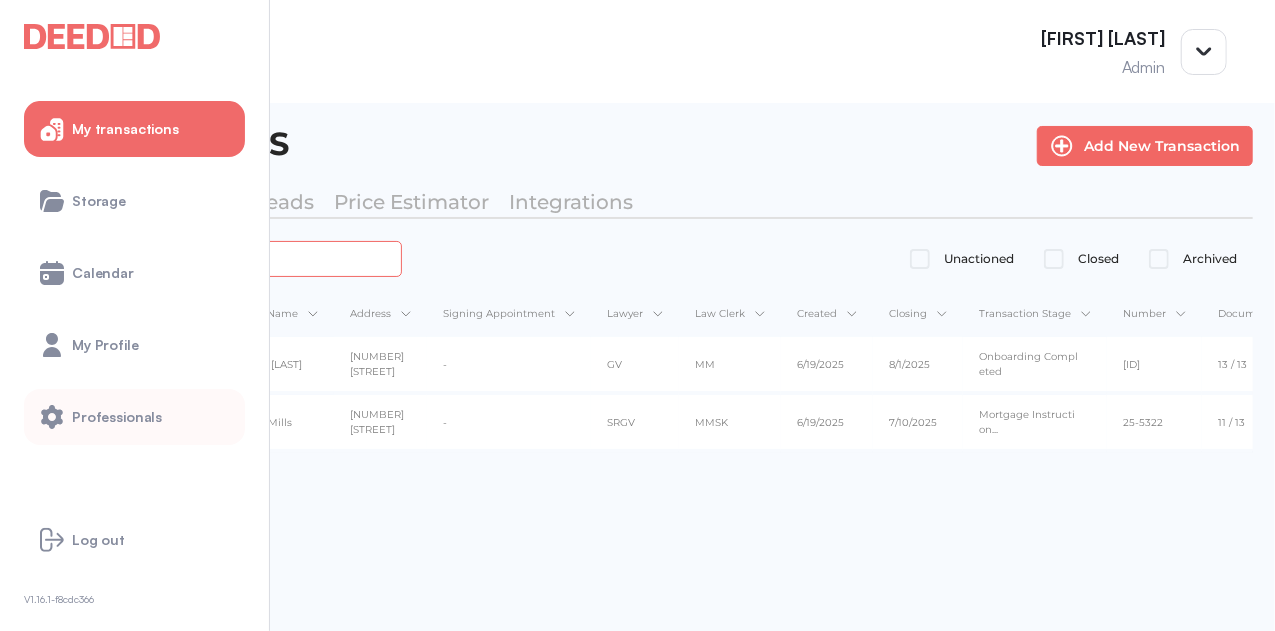 type on "******" 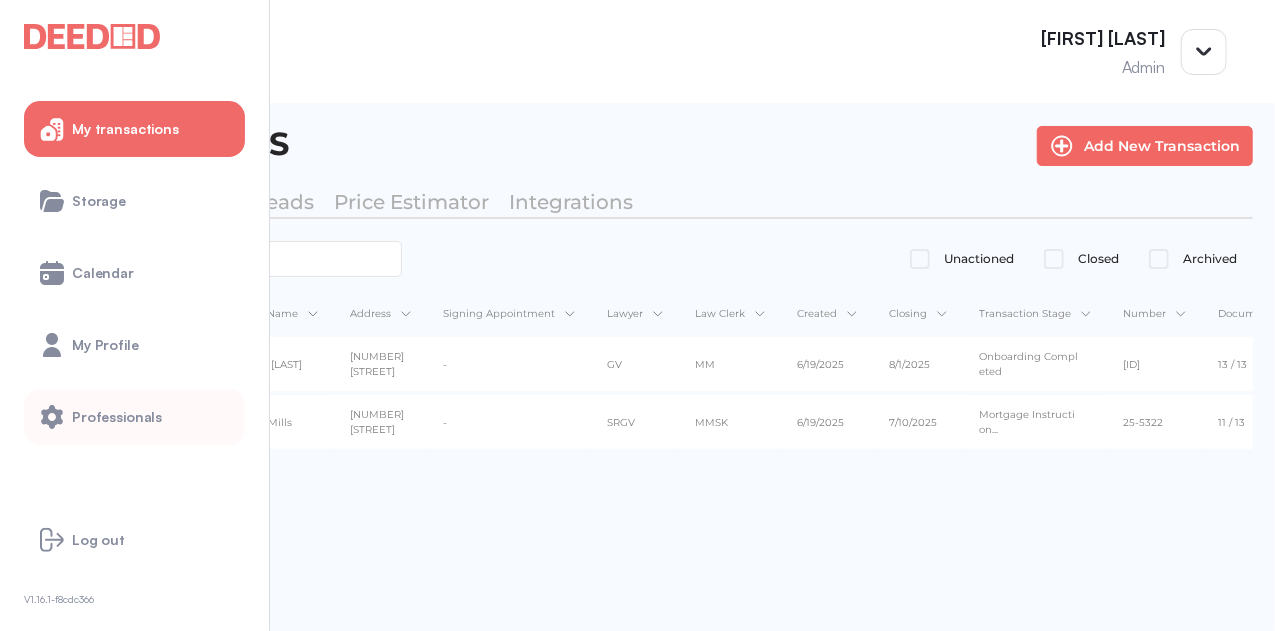 click on "Professionals" at bounding box center [117, 417] 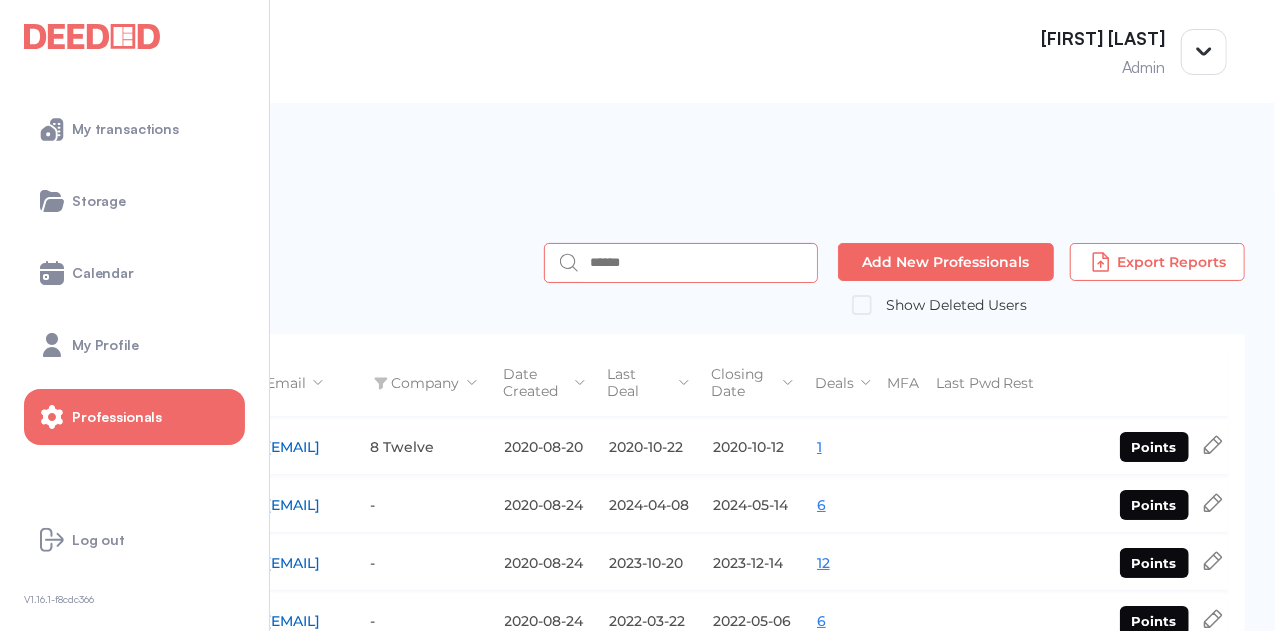 click at bounding box center [697, 263] 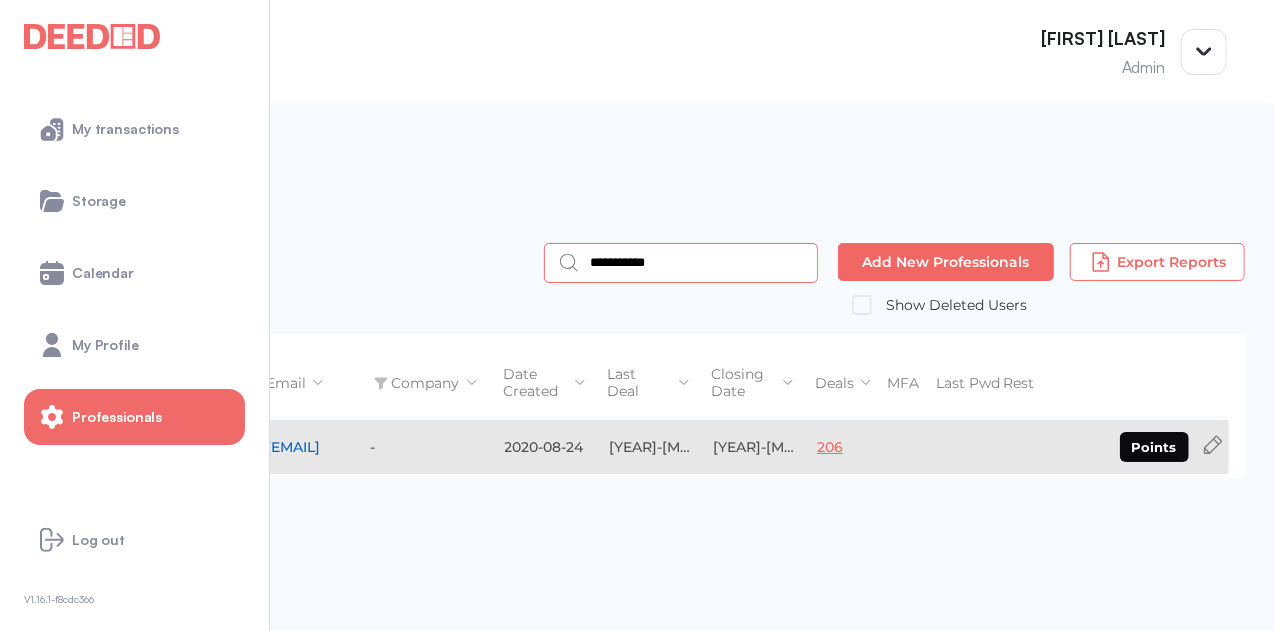 type on "**********" 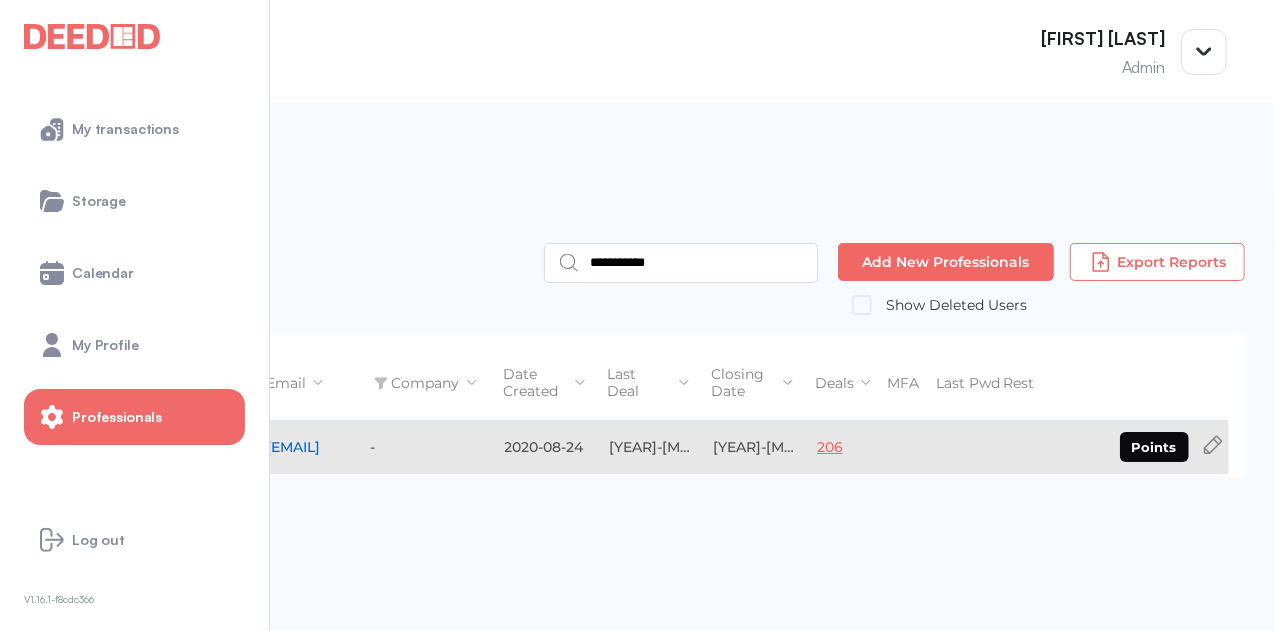 click on "206" at bounding box center (830, 447) 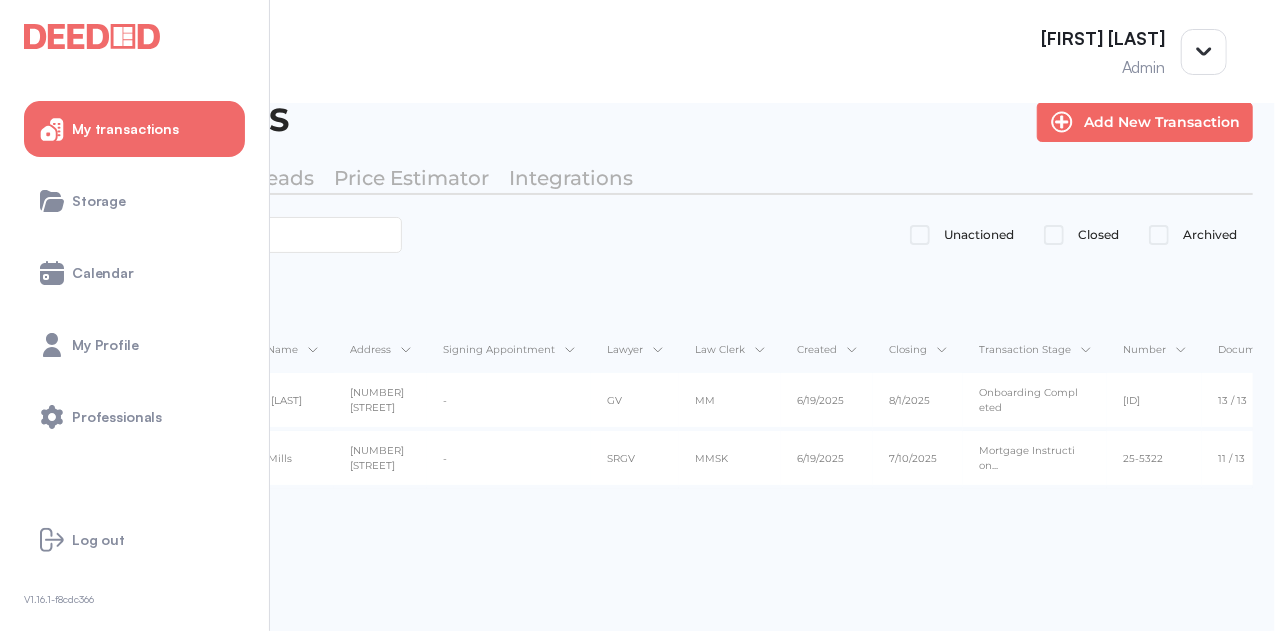 scroll, scrollTop: 43, scrollLeft: 0, axis: vertical 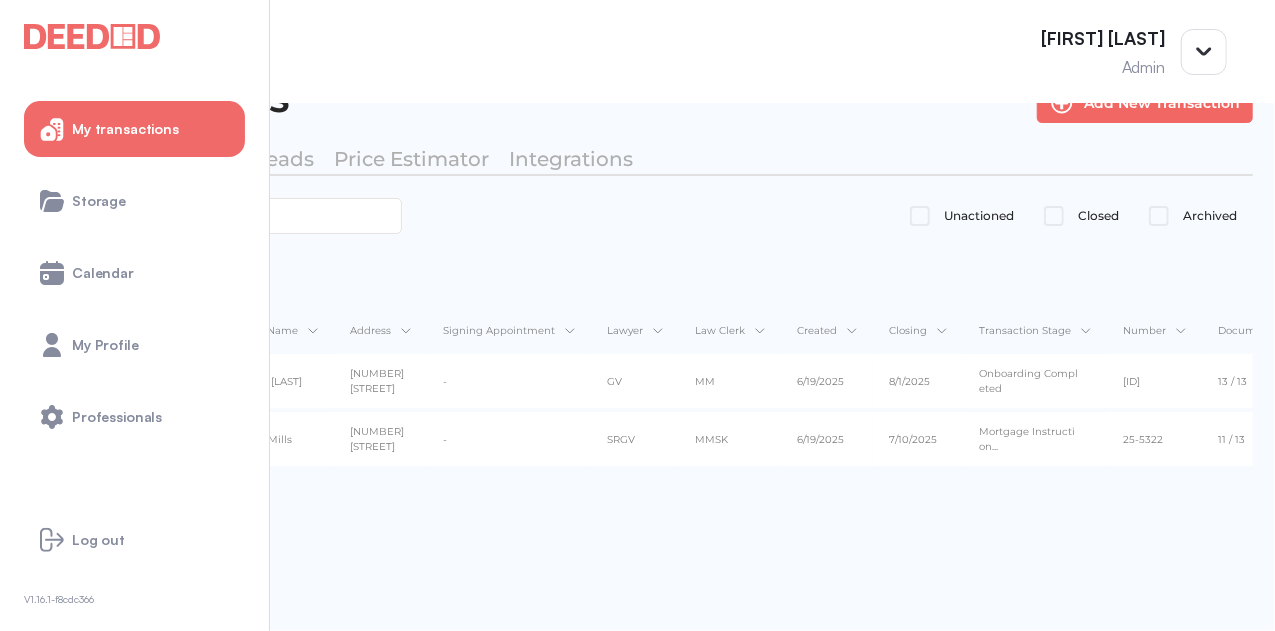 click at bounding box center [186, 278] 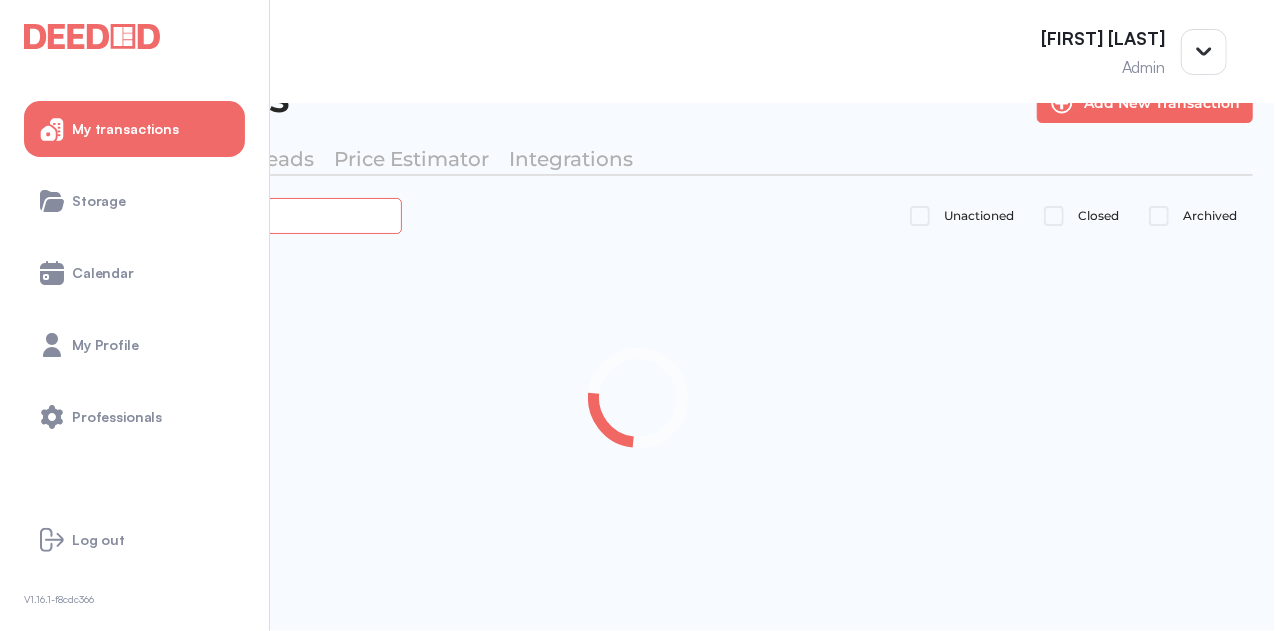 click at bounding box center [224, 215] 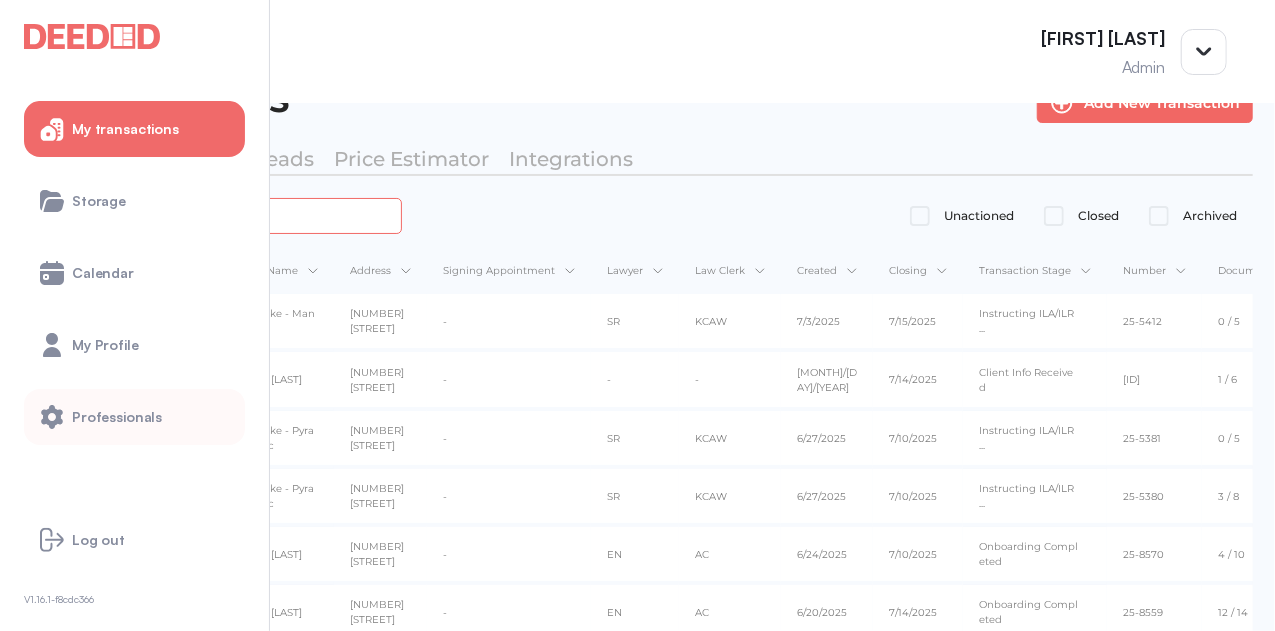 type on "***" 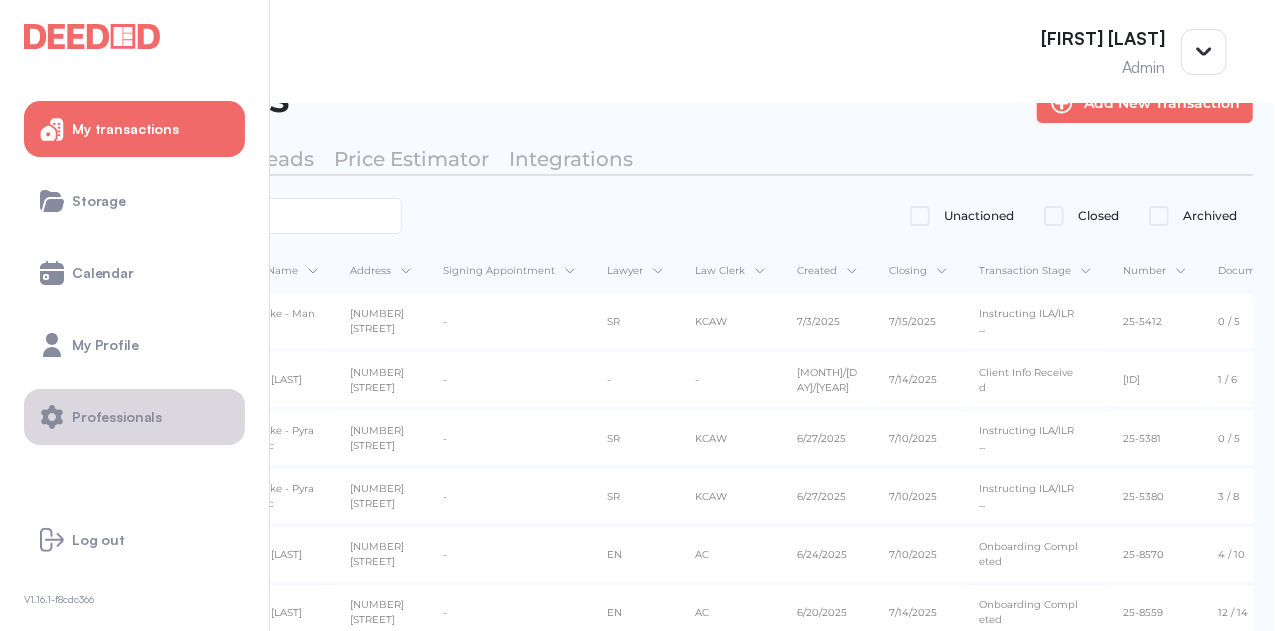 click on "Professionals" at bounding box center [134, 417] 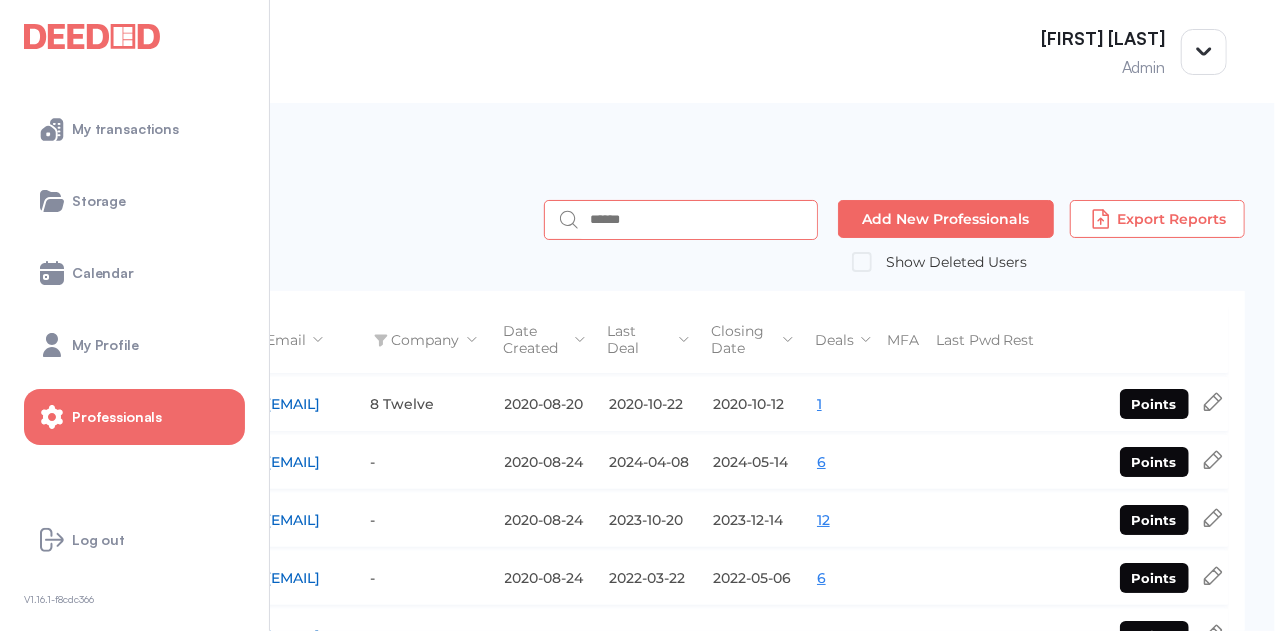 click at bounding box center [697, 220] 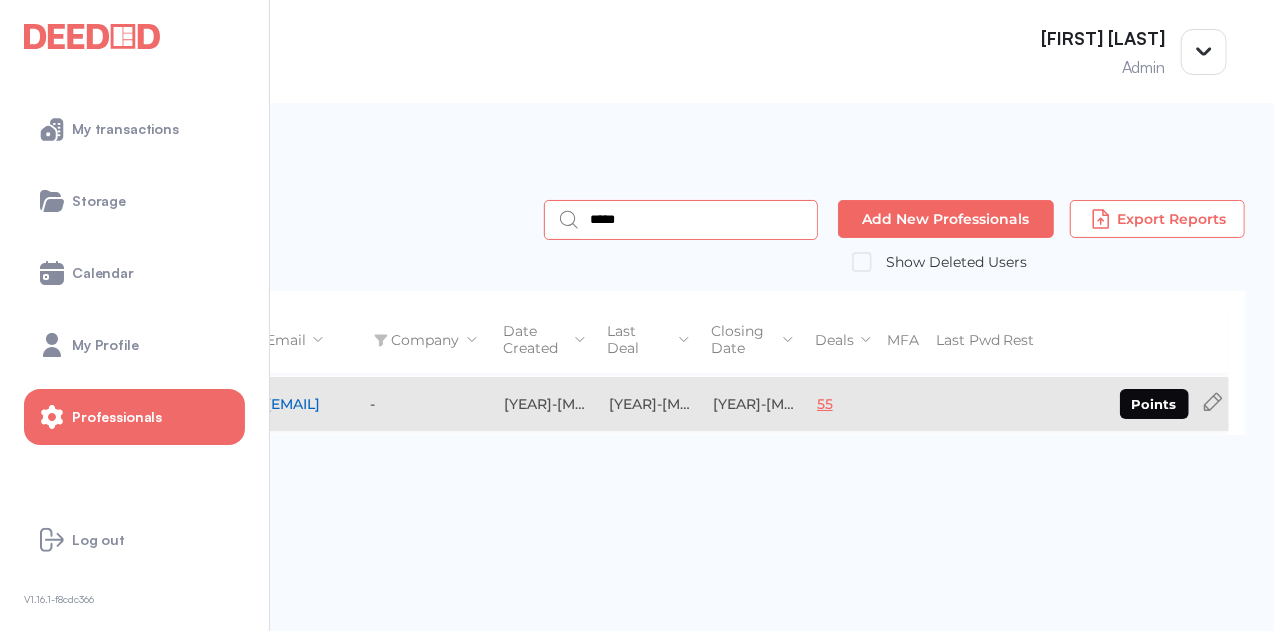 type on "*****" 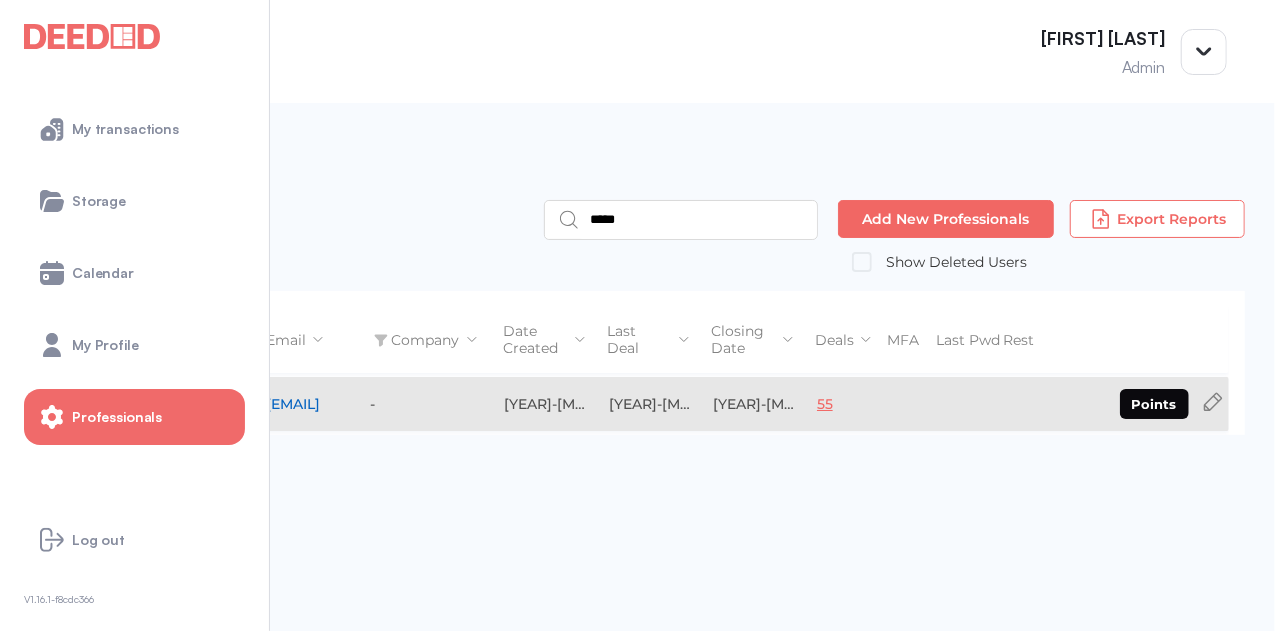 click on "55" at bounding box center [825, 404] 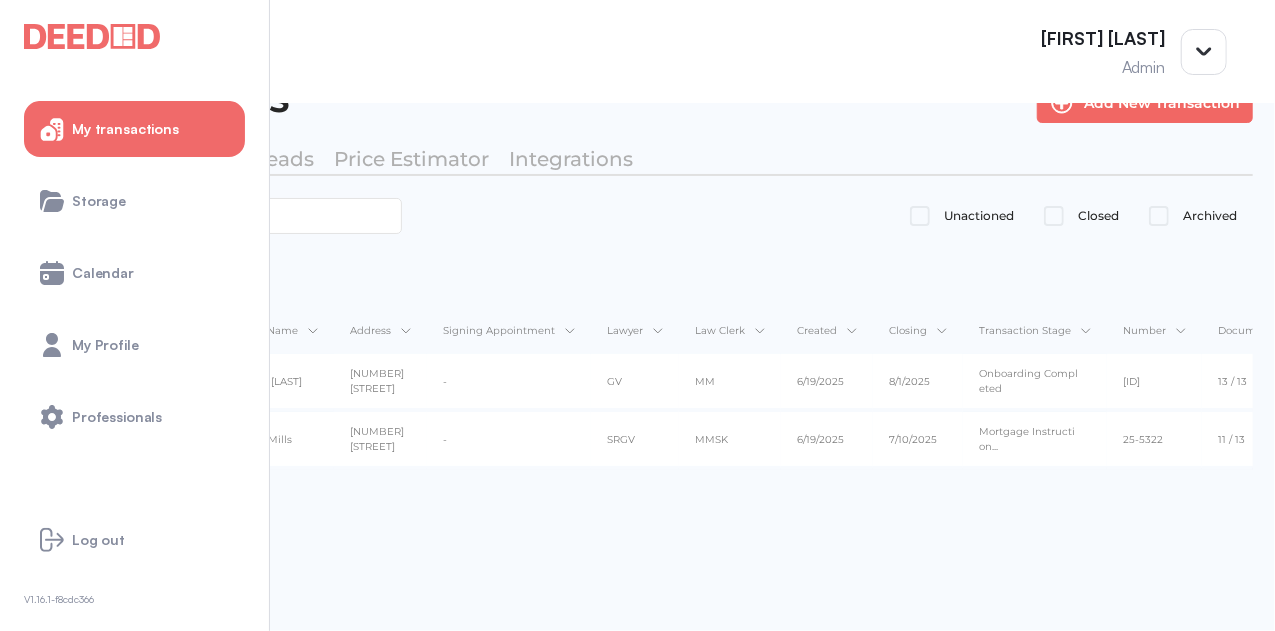 click at bounding box center [177, 278] 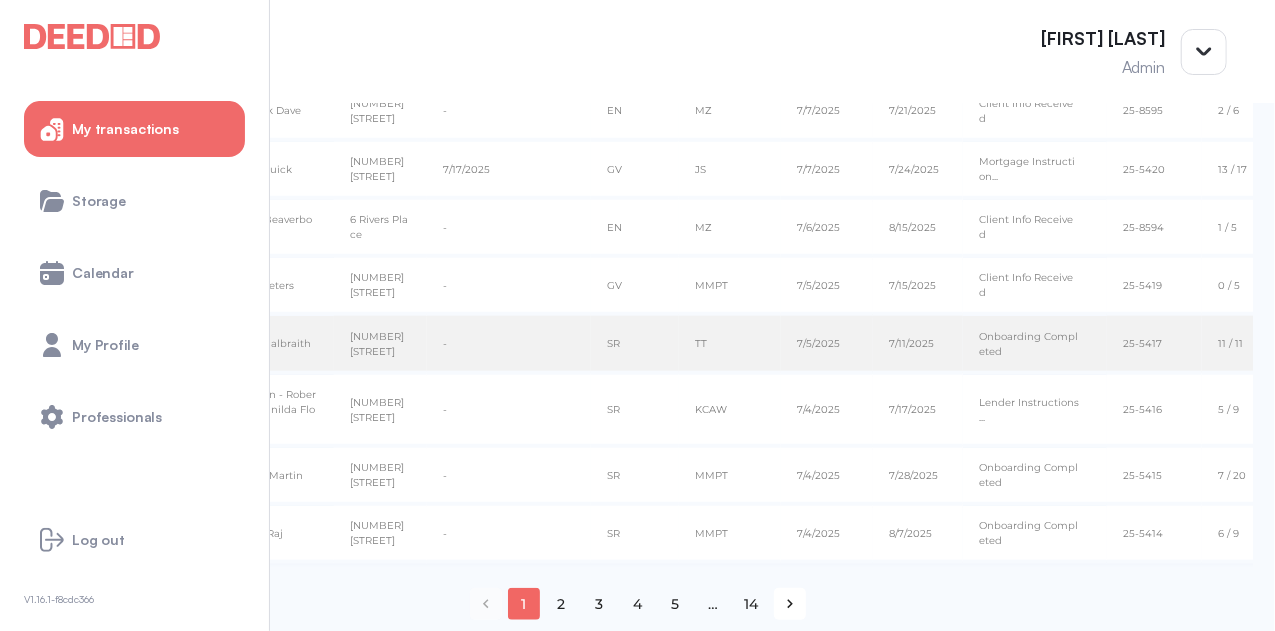 scroll, scrollTop: 1025, scrollLeft: 0, axis: vertical 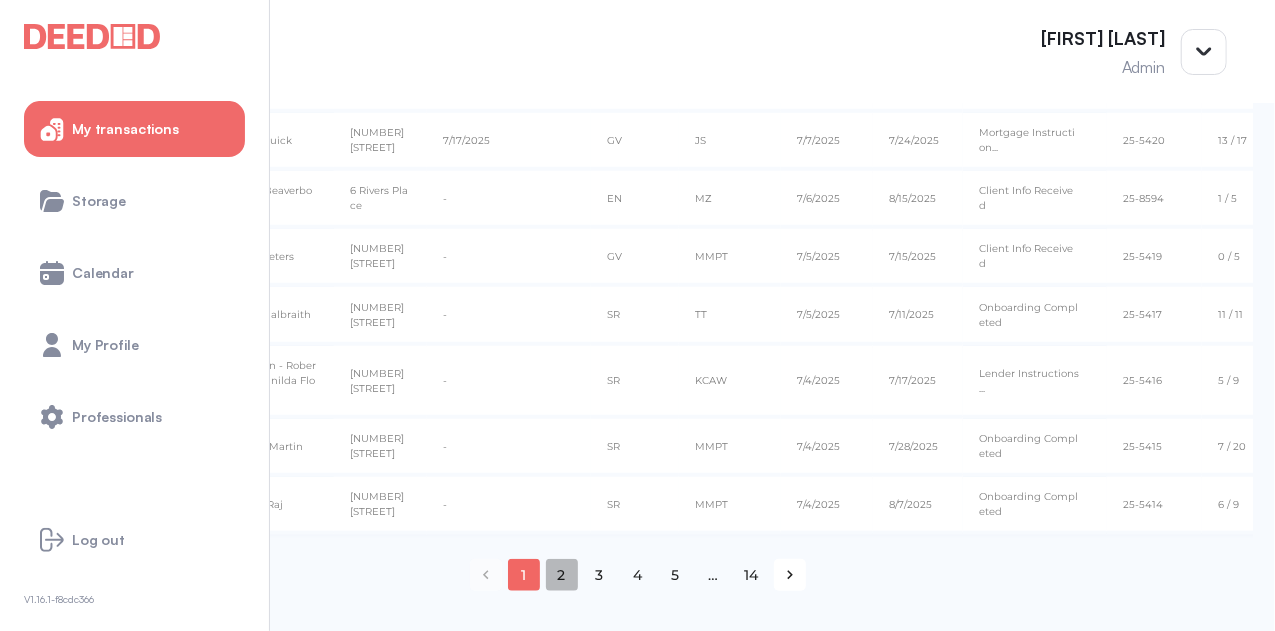 click on "2" at bounding box center [562, 575] 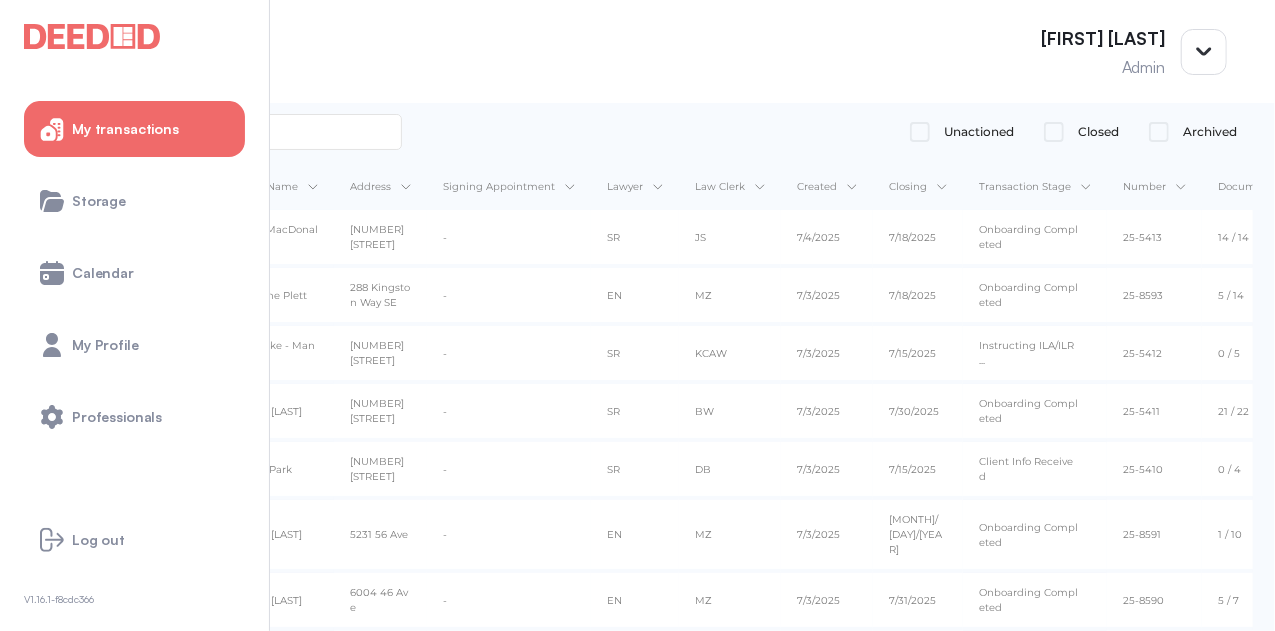 scroll, scrollTop: 200, scrollLeft: 0, axis: vertical 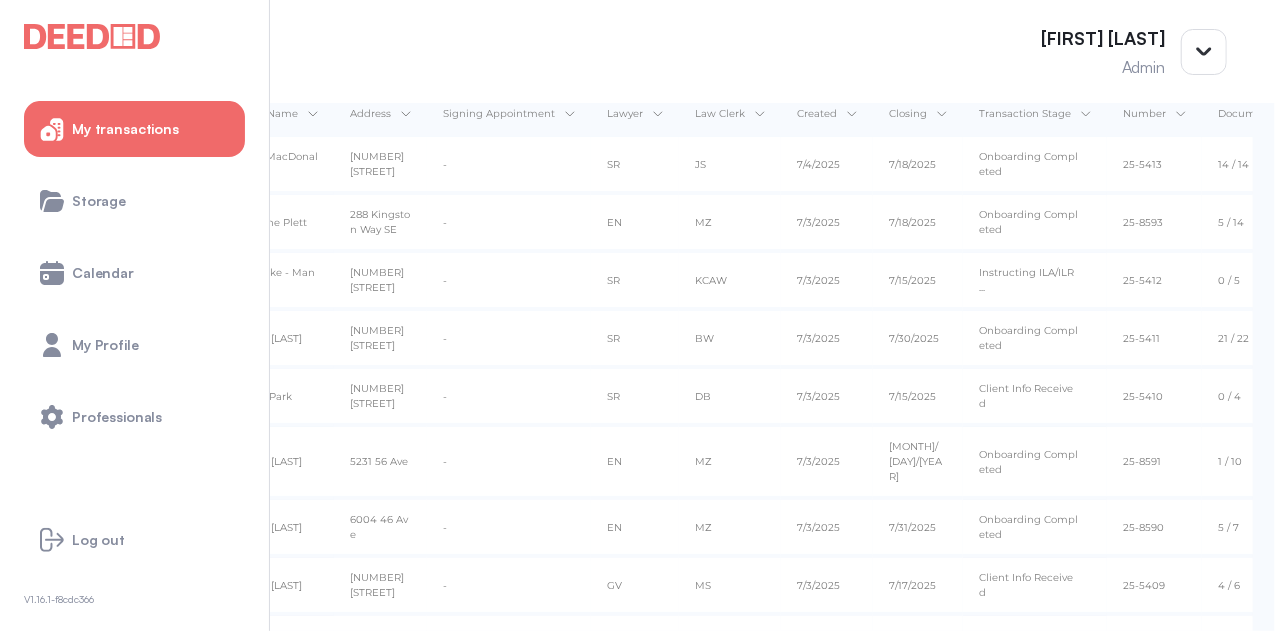 click on "My transactions" at bounding box center [125, 129] 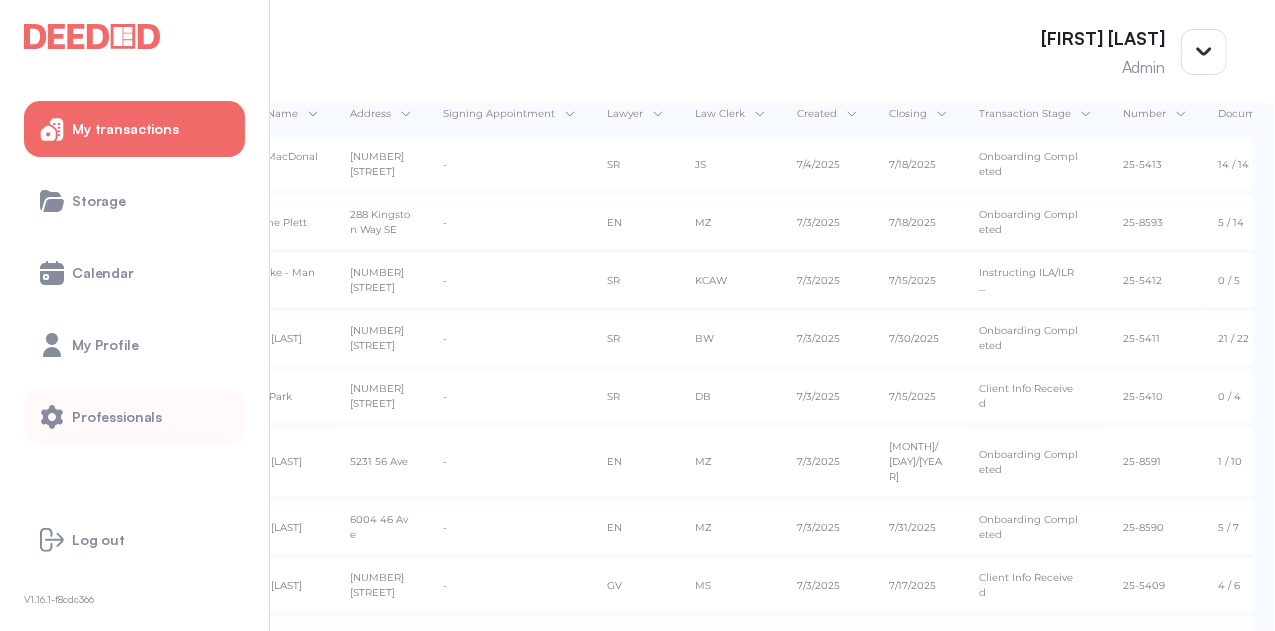 click on "Professionals" at bounding box center [117, 417] 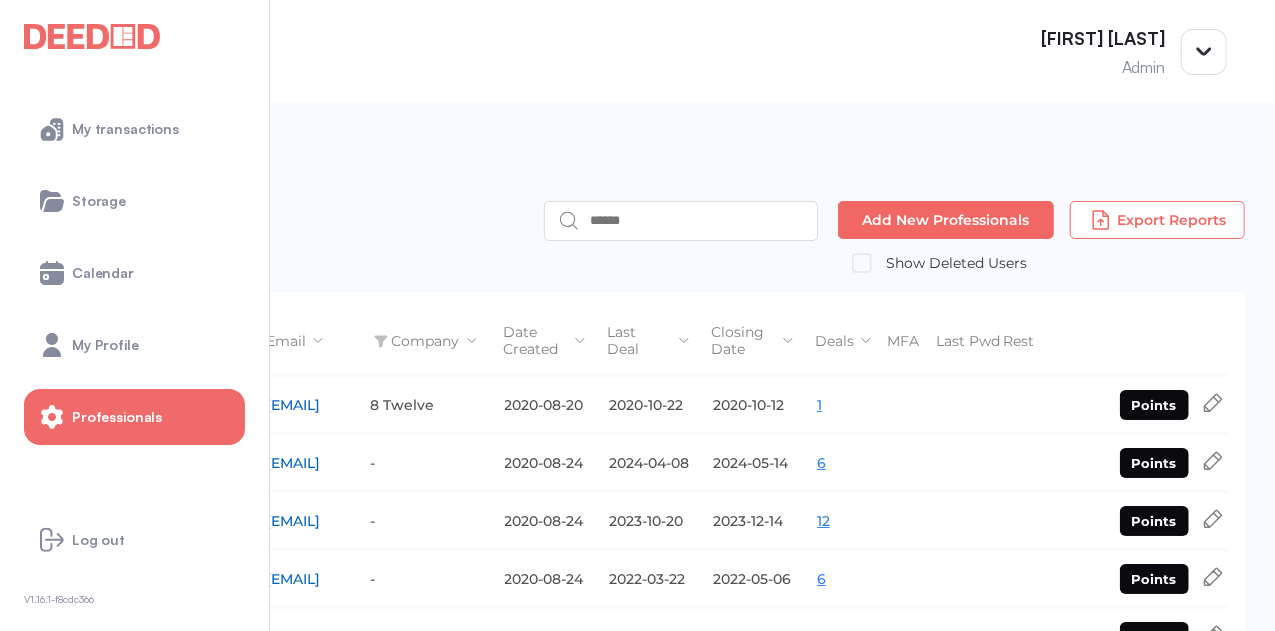 scroll, scrollTop: 0, scrollLeft: 0, axis: both 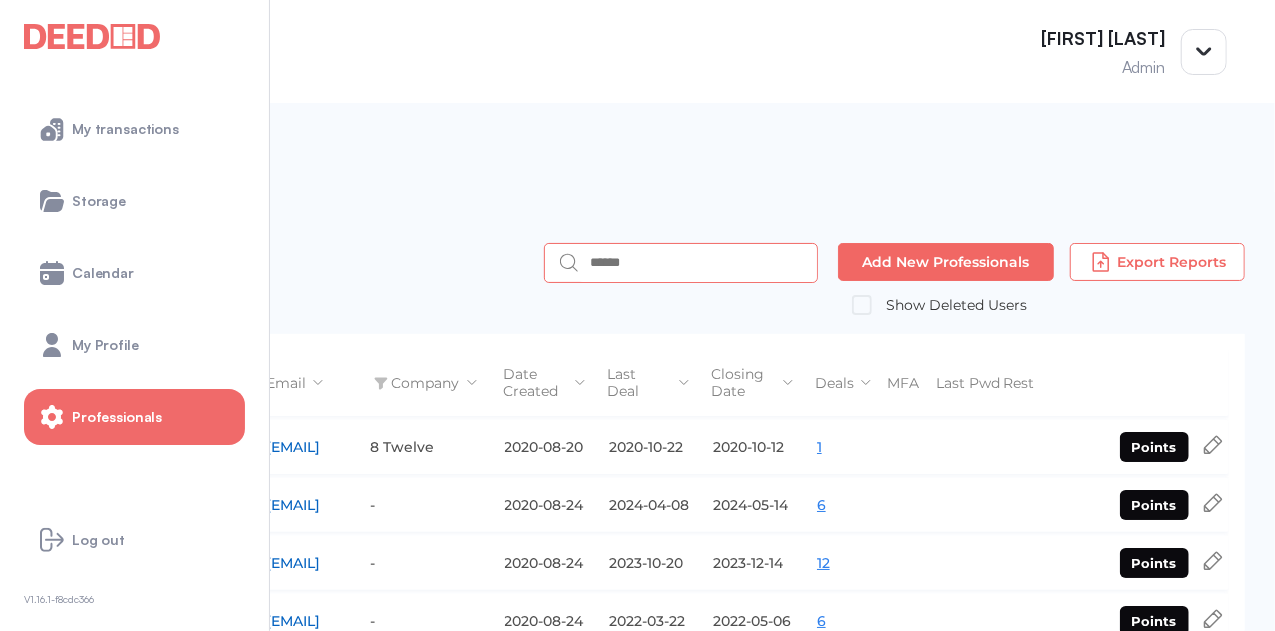 click at bounding box center [697, 263] 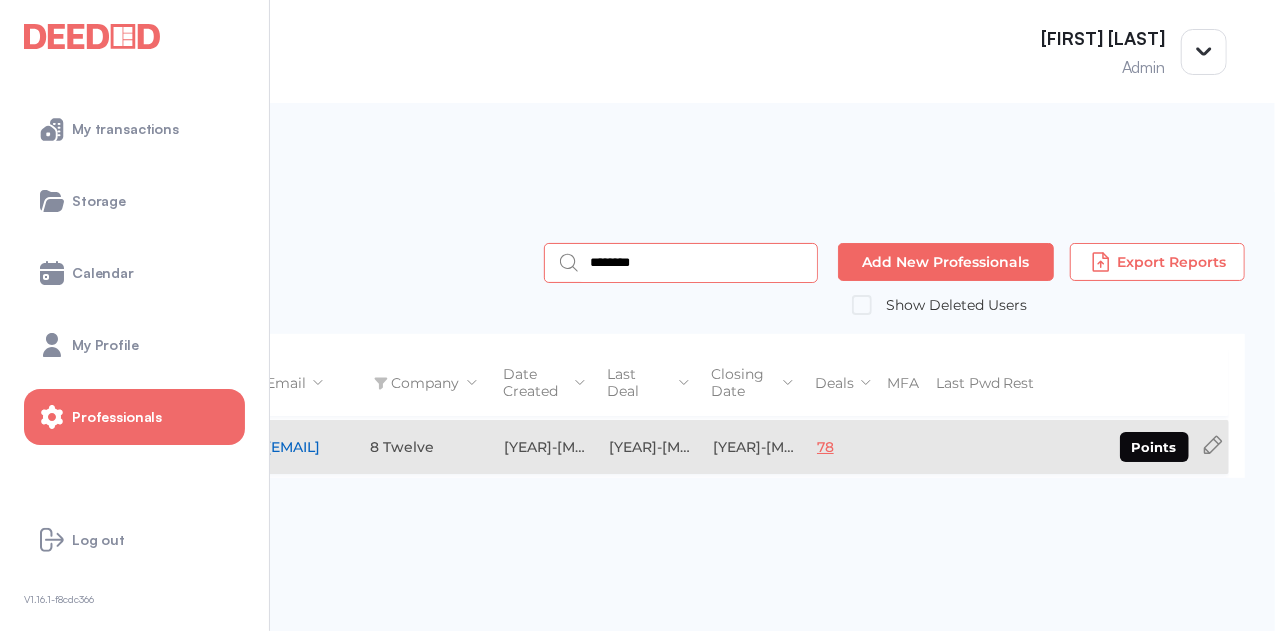 type on "********" 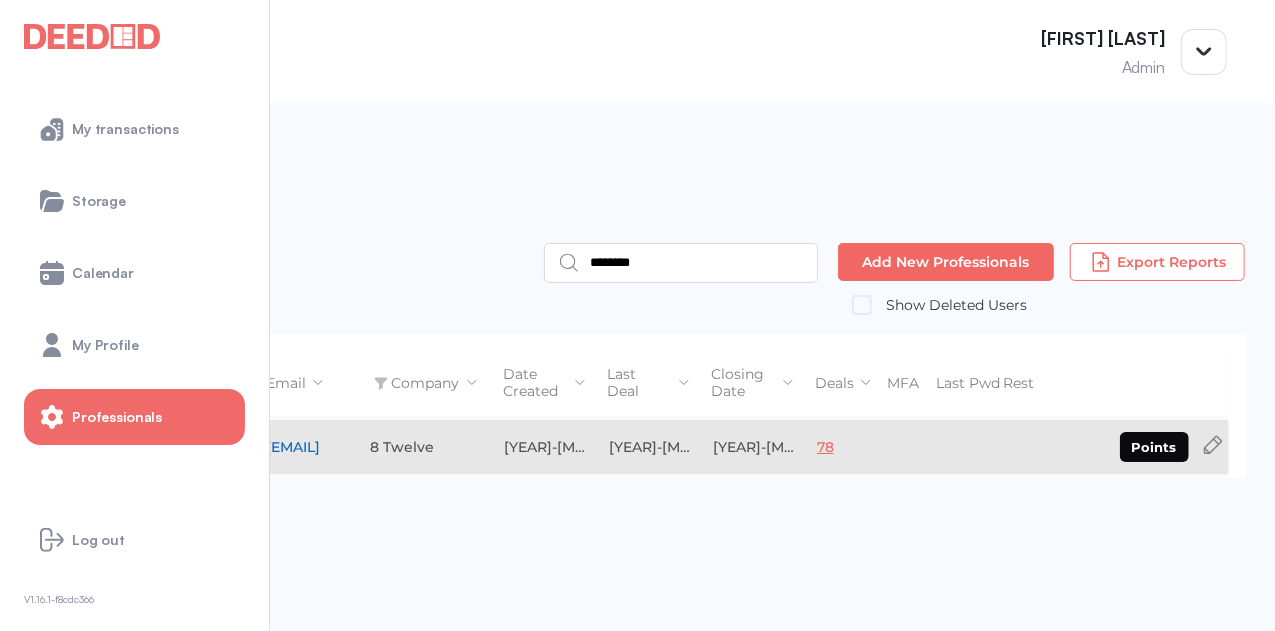 click on "78" at bounding box center (825, 447) 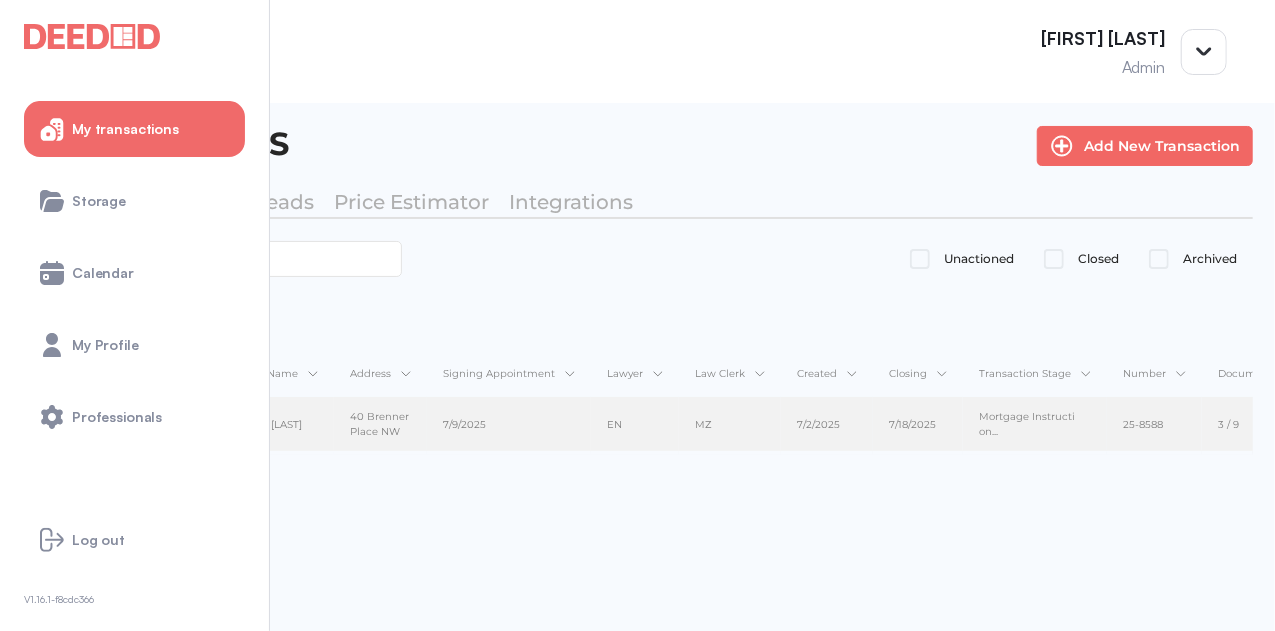 click on "40 Brenner Place NW" at bounding box center [380, 425] 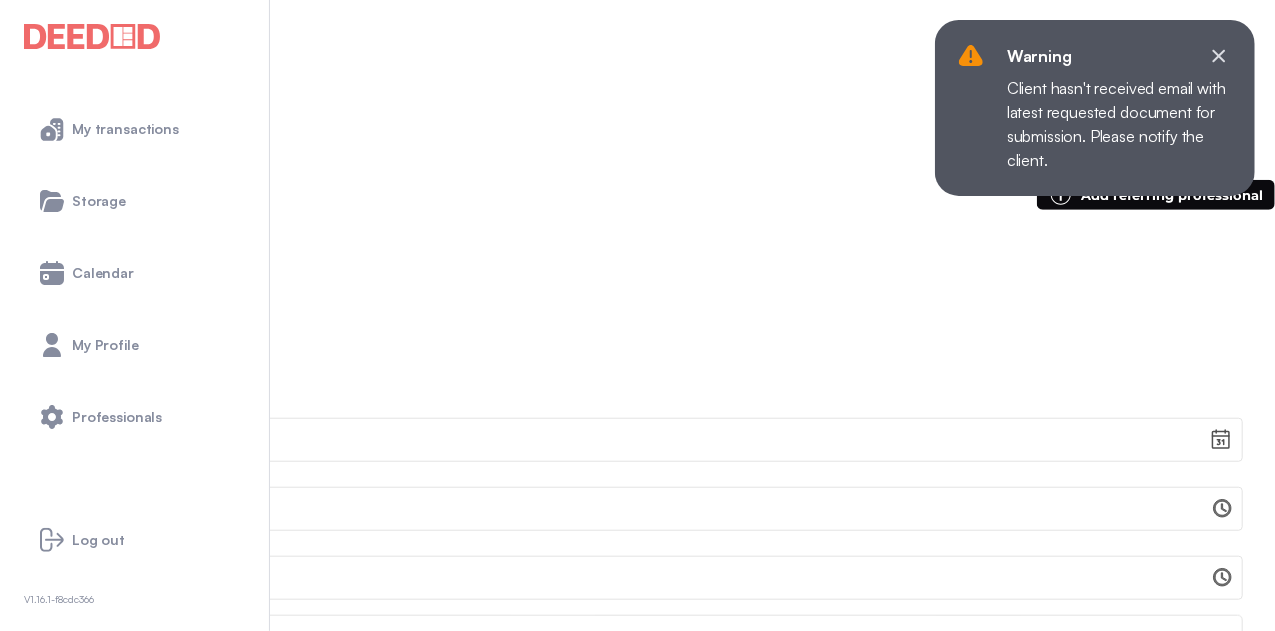 scroll, scrollTop: 0, scrollLeft: 0, axis: both 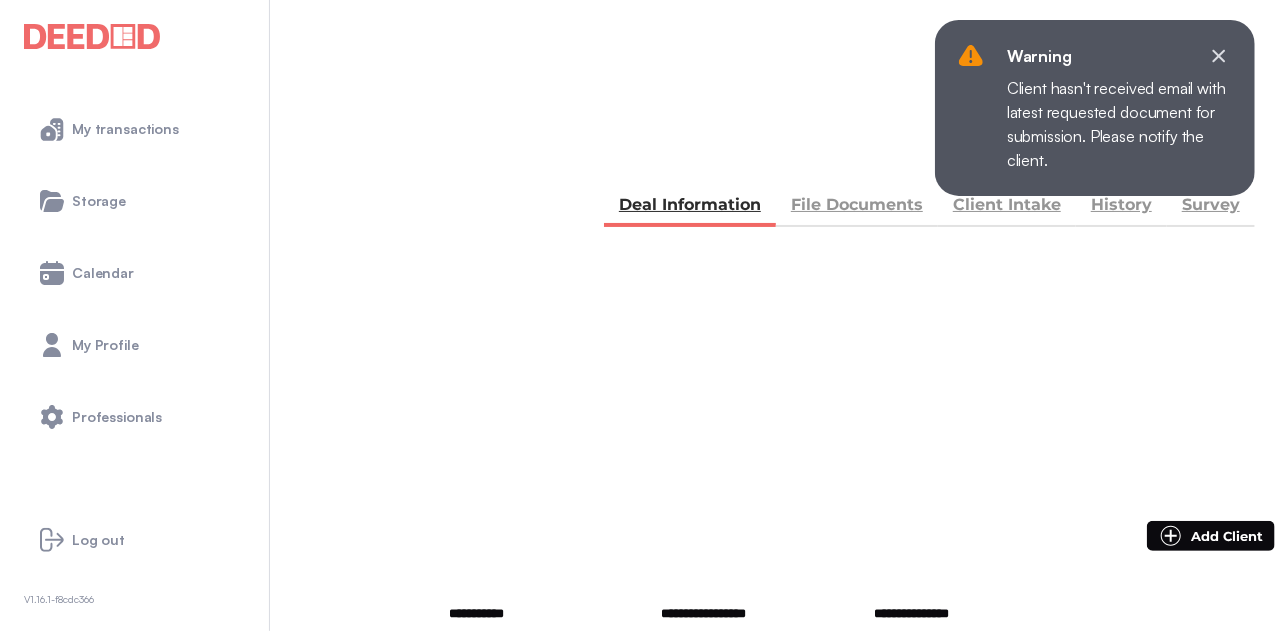click on "BACK" at bounding box center [70, 155] 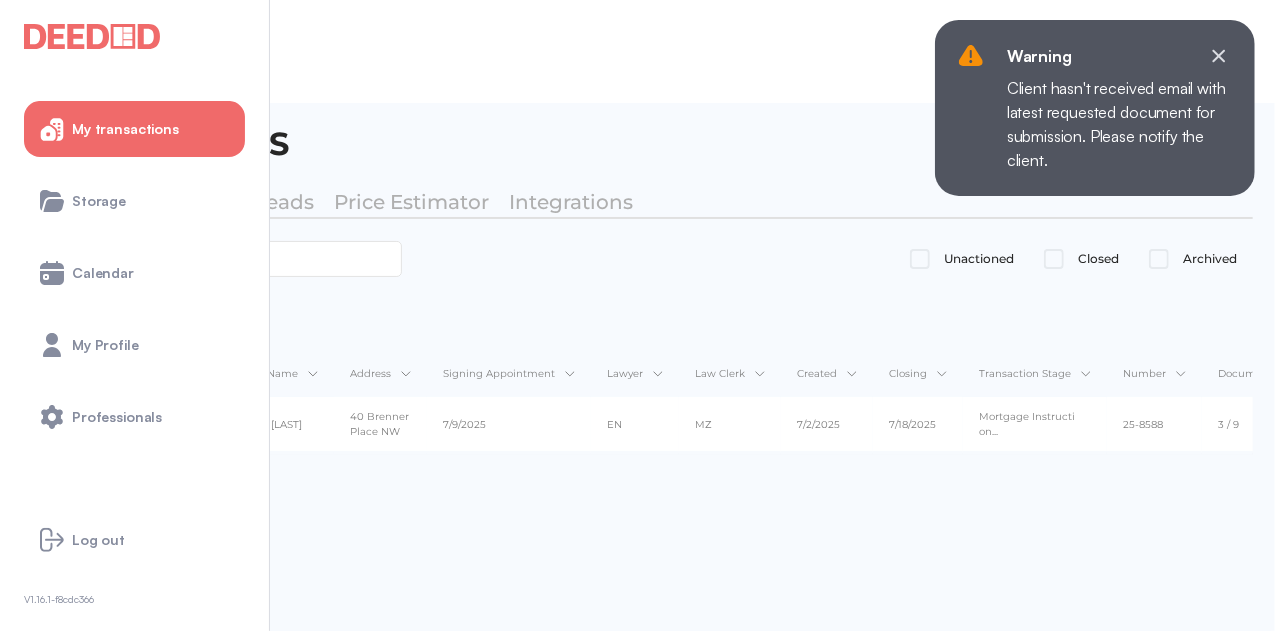 drag, startPoint x: 1011, startPoint y: 257, endPoint x: 981, endPoint y: 261, distance: 30.265491 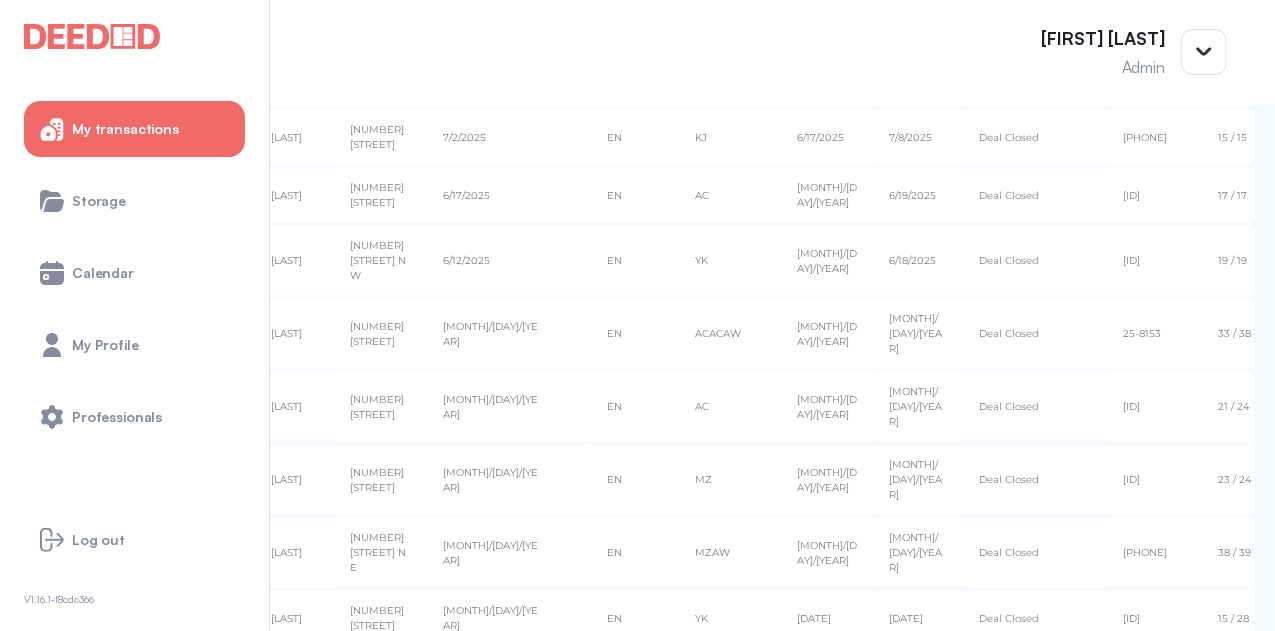 scroll, scrollTop: 45, scrollLeft: 0, axis: vertical 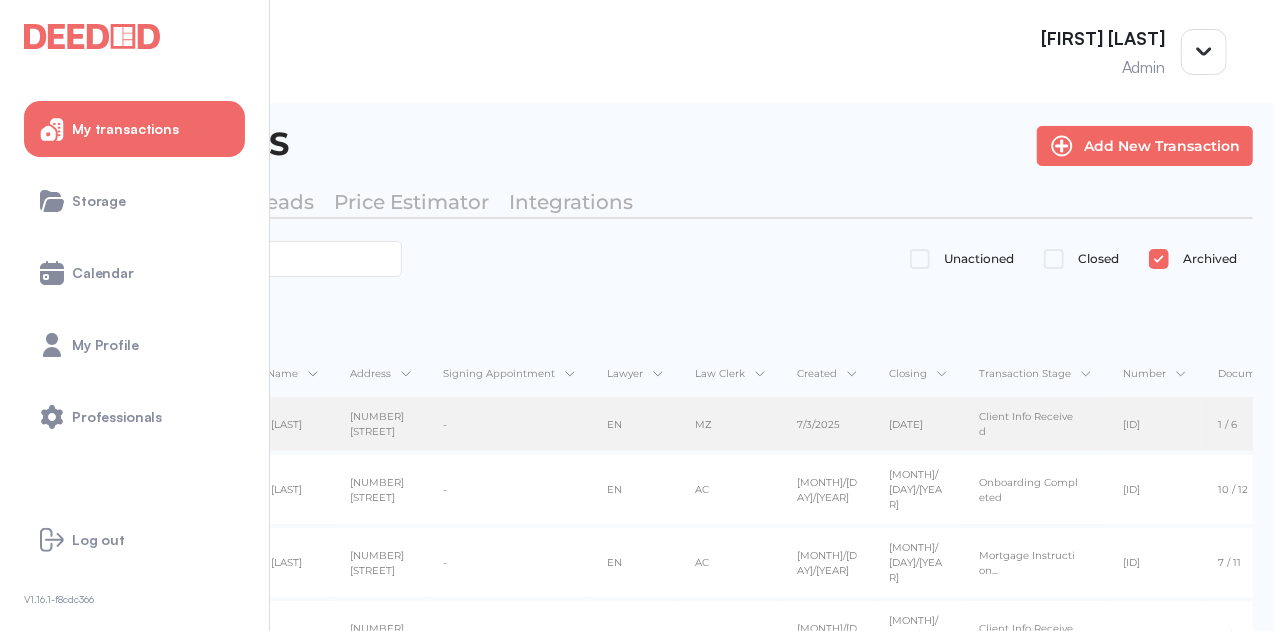 click on "-" at bounding box center (509, 425) 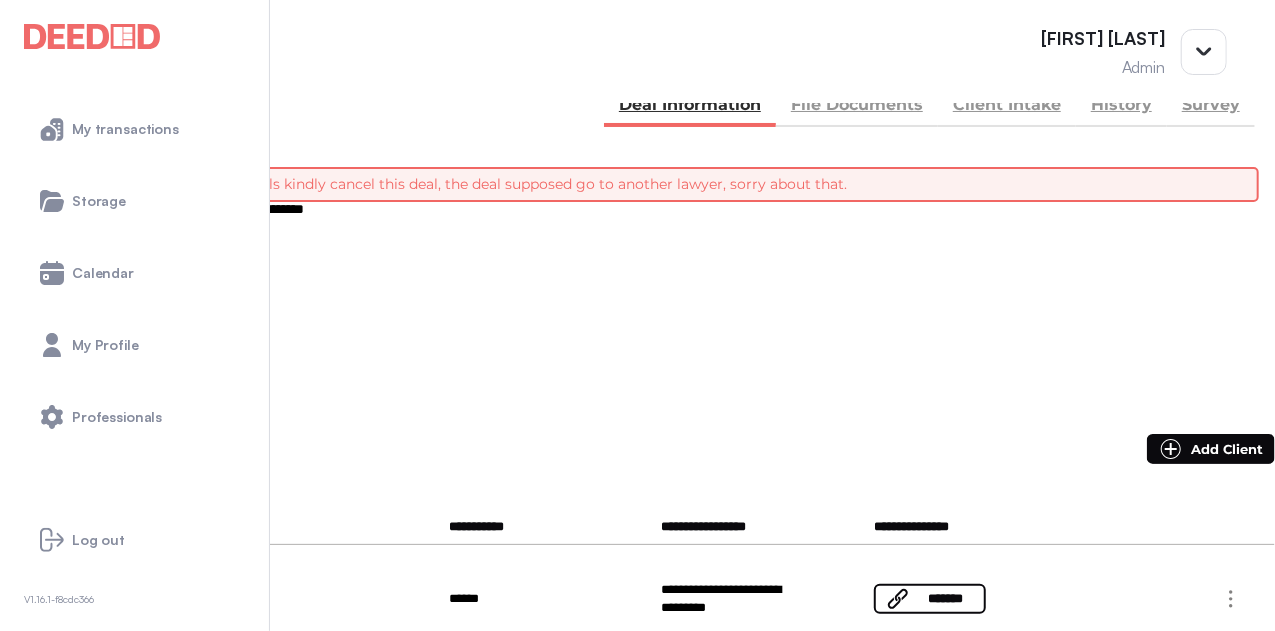 scroll, scrollTop: 0, scrollLeft: 0, axis: both 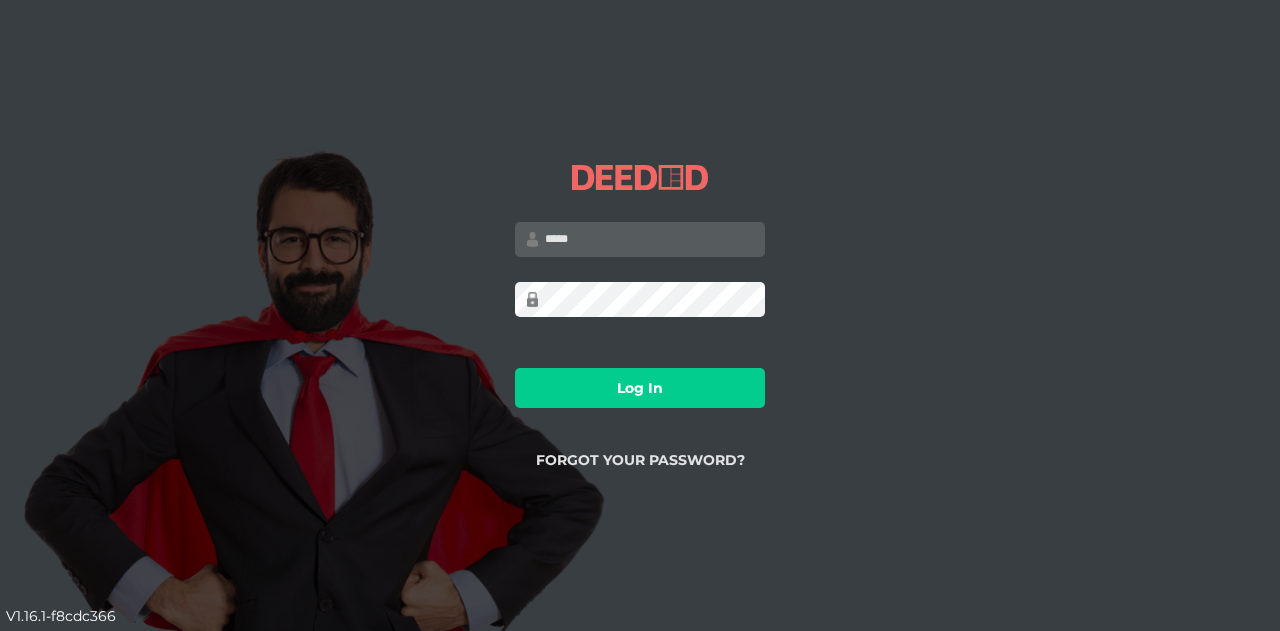 click at bounding box center [640, 239] 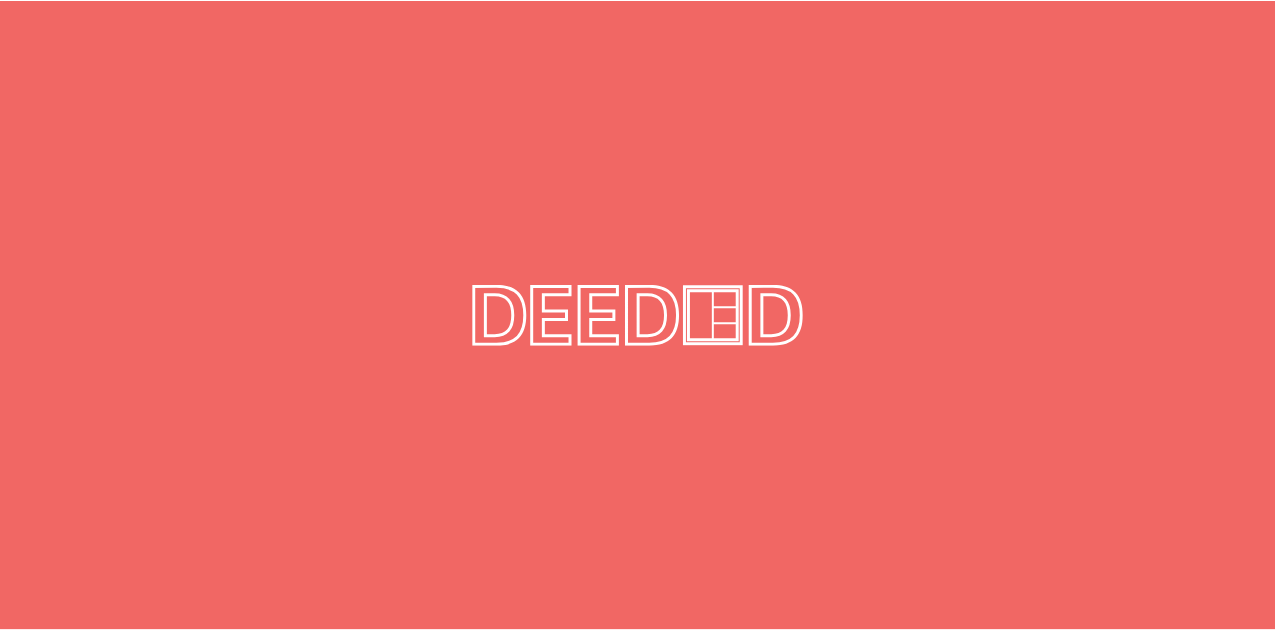 scroll, scrollTop: 0, scrollLeft: 0, axis: both 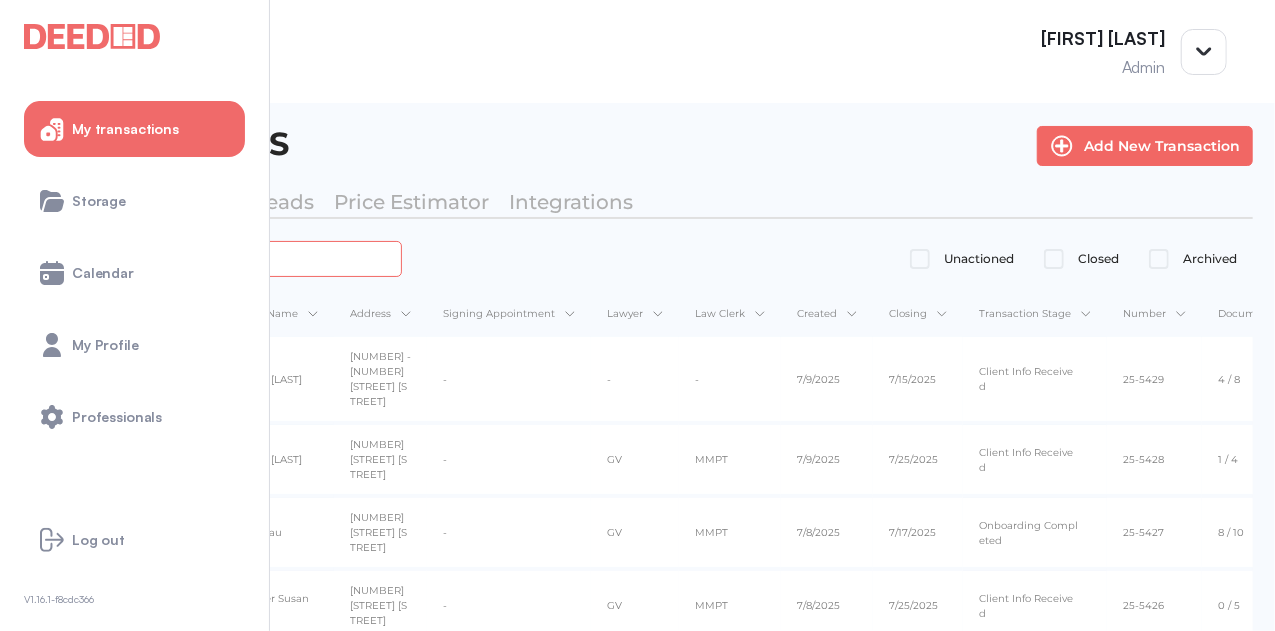 click at bounding box center (224, 258) 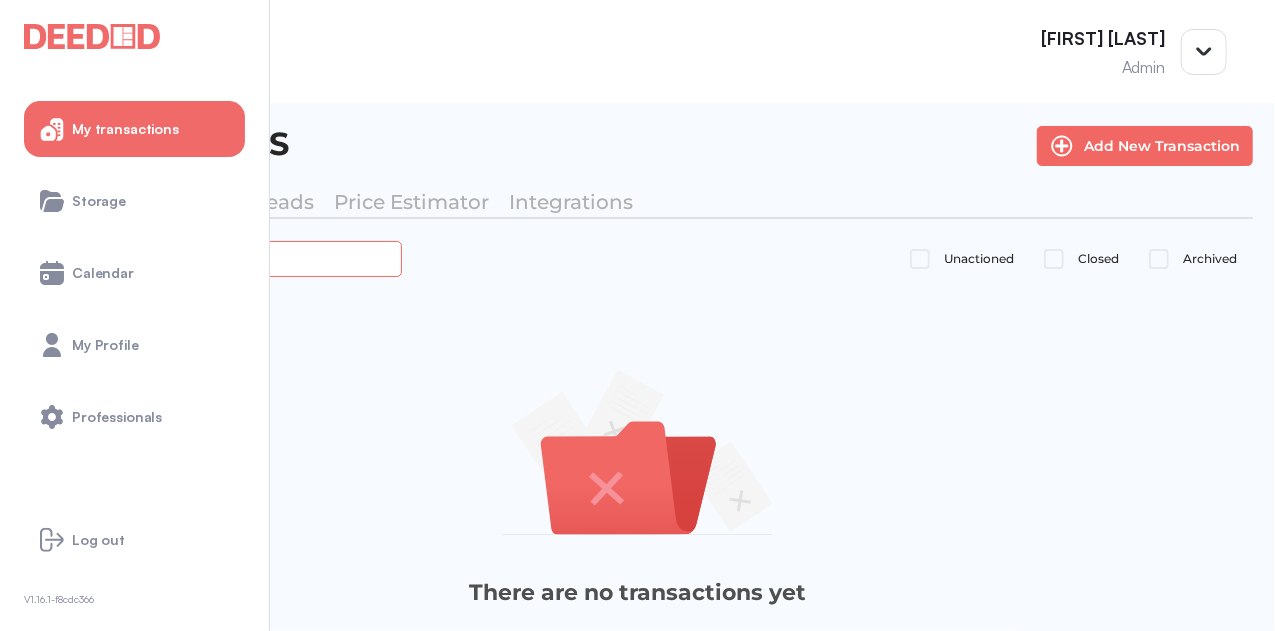 type on "*******" 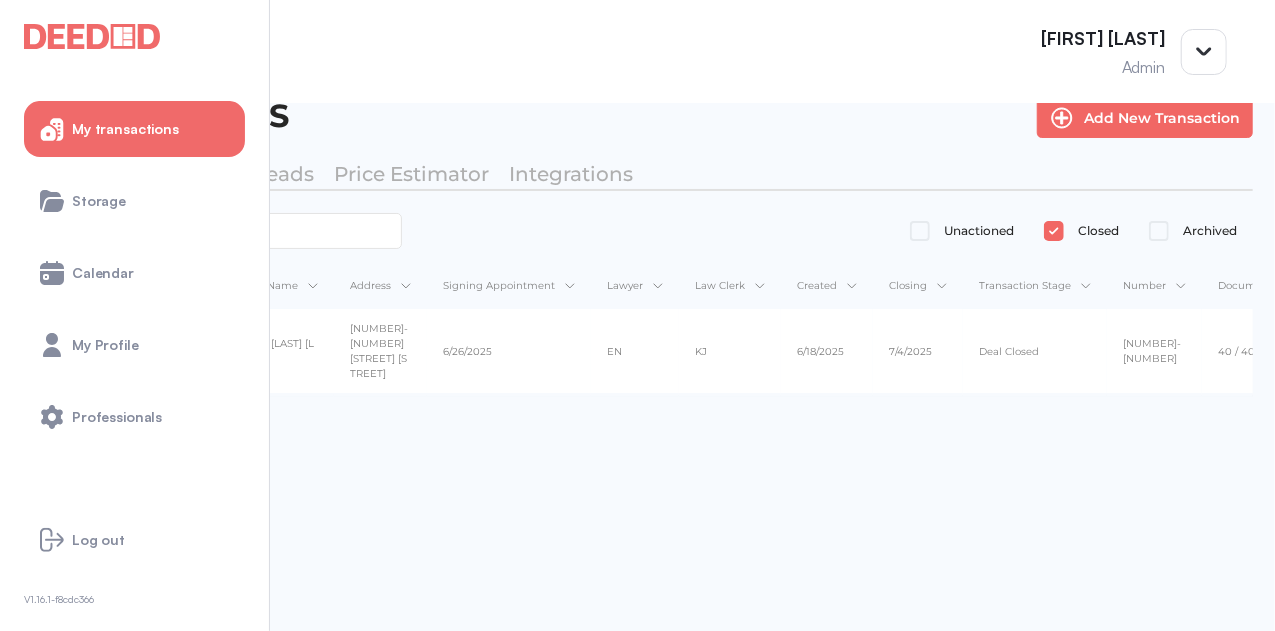 scroll, scrollTop: 43, scrollLeft: 0, axis: vertical 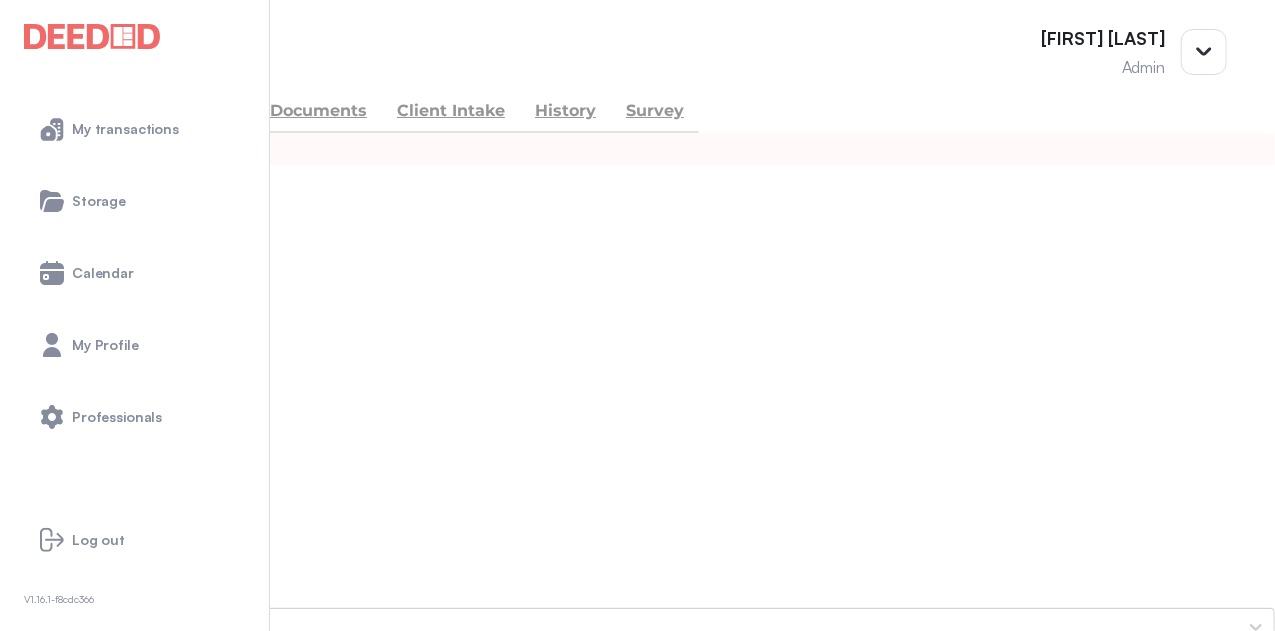 drag, startPoint x: 574, startPoint y: 361, endPoint x: 342, endPoint y: 347, distance: 232.42203 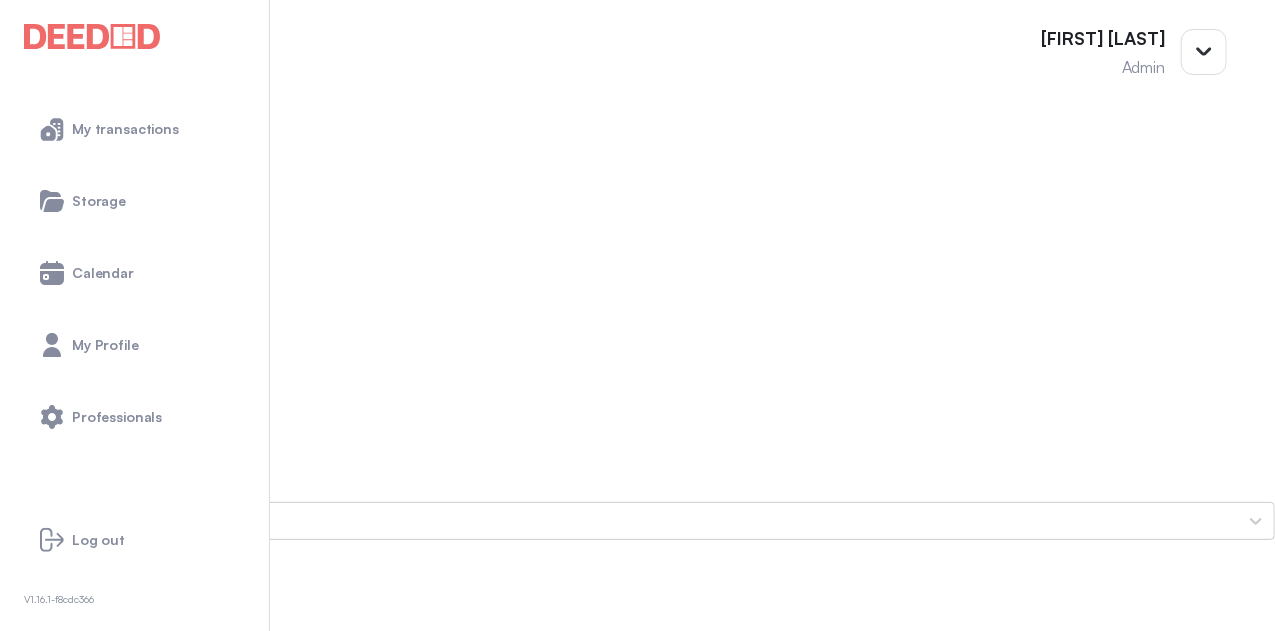 scroll, scrollTop: 200, scrollLeft: 0, axis: vertical 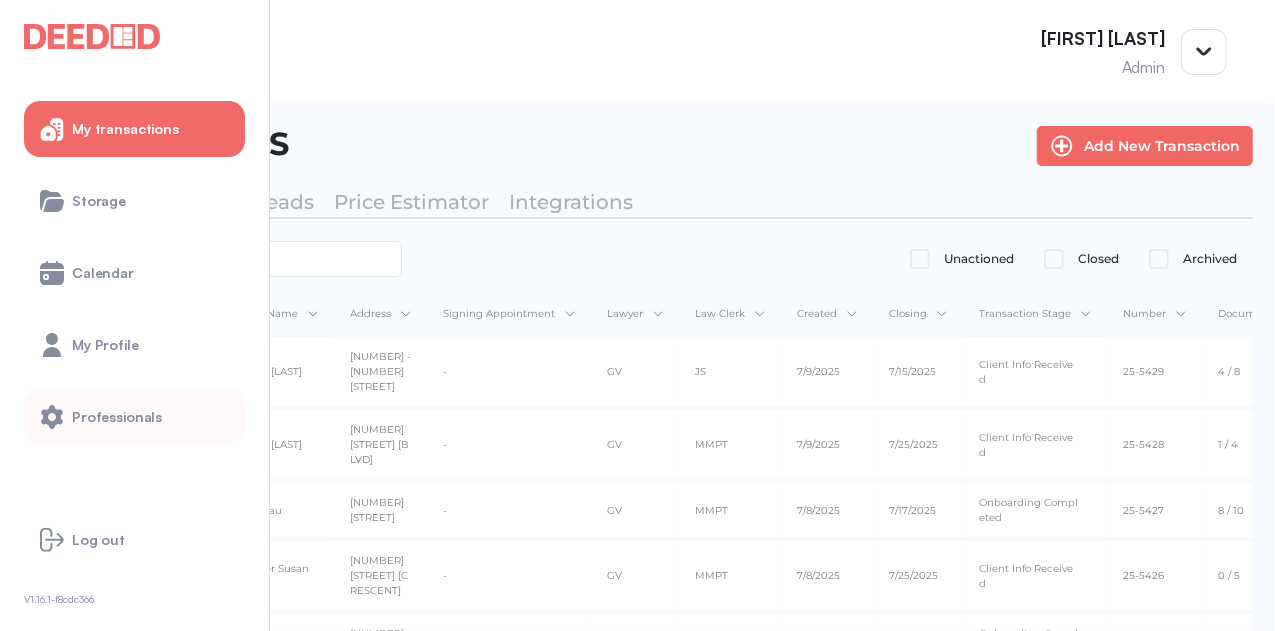 click on "Professionals" at bounding box center (117, 417) 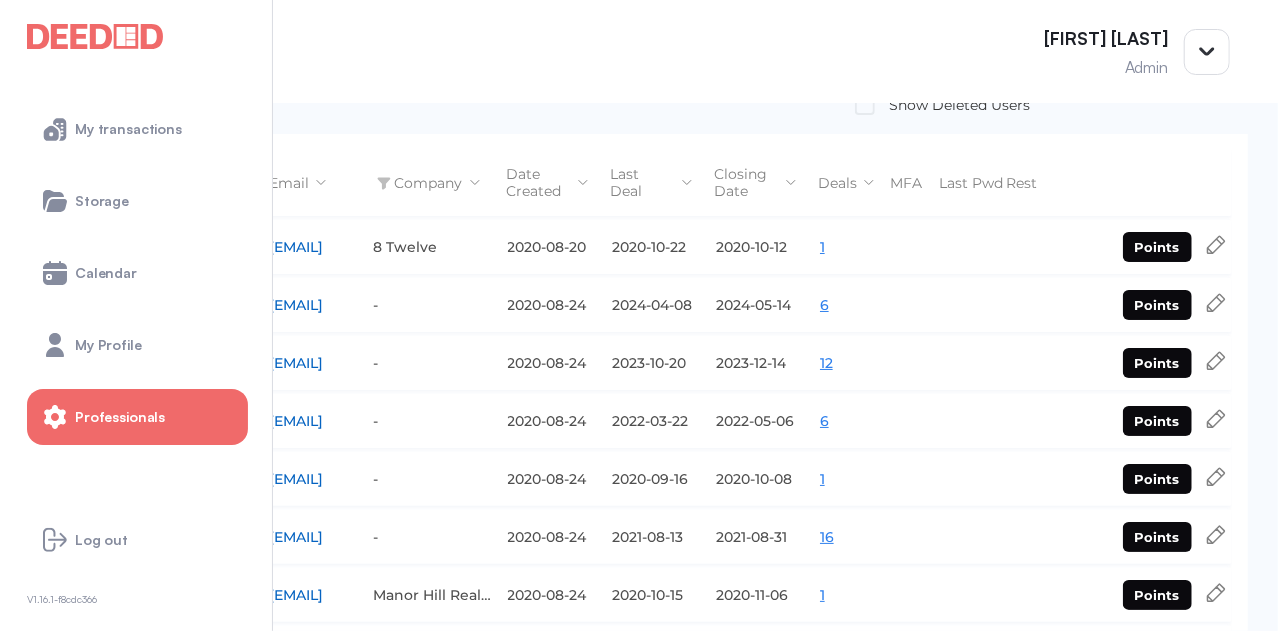 scroll, scrollTop: 0, scrollLeft: 0, axis: both 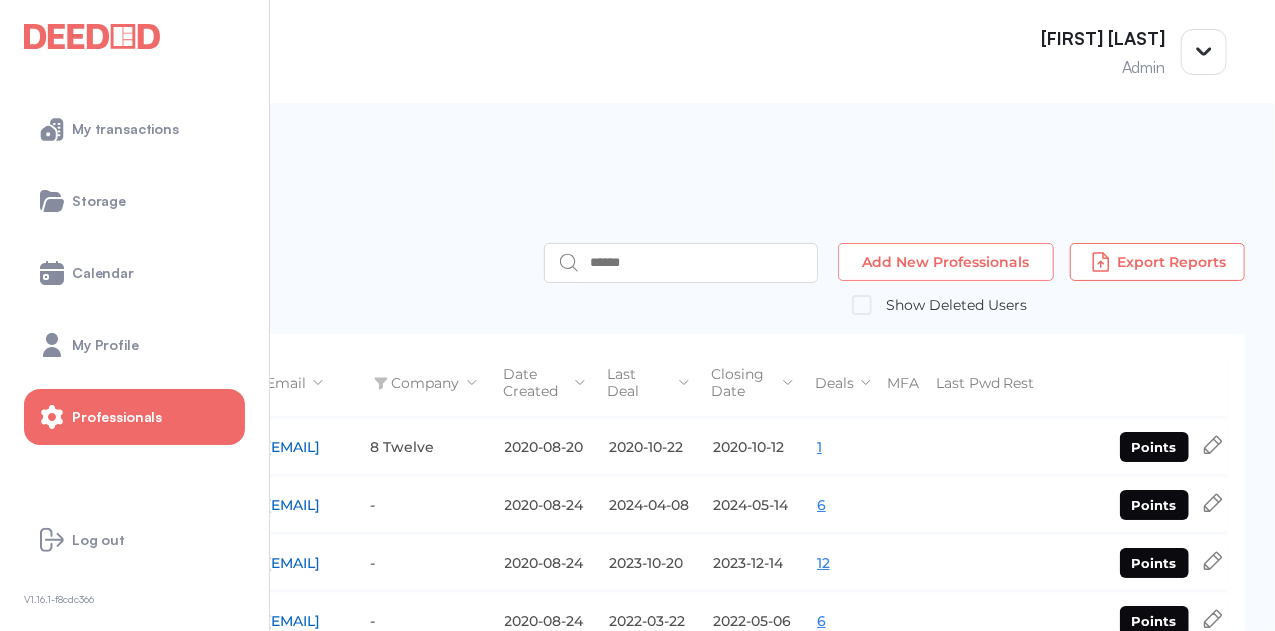 click on "Add New Professionals" at bounding box center [946, 262] 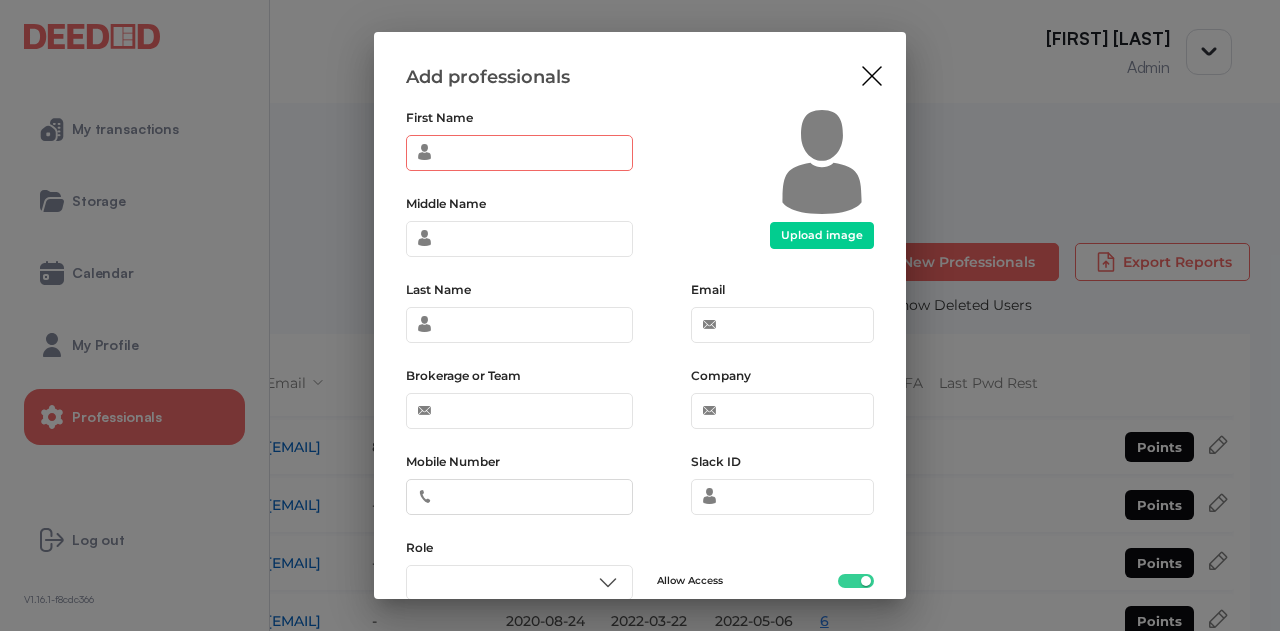click on "First Name" at bounding box center [519, 153] 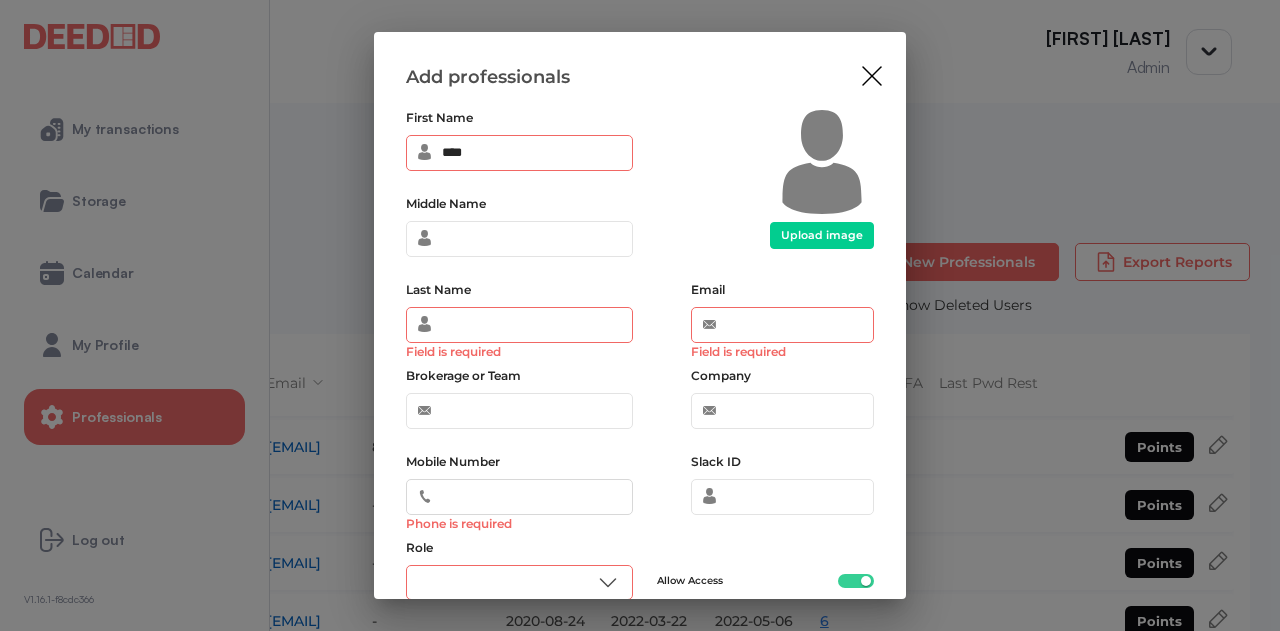 type on "****" 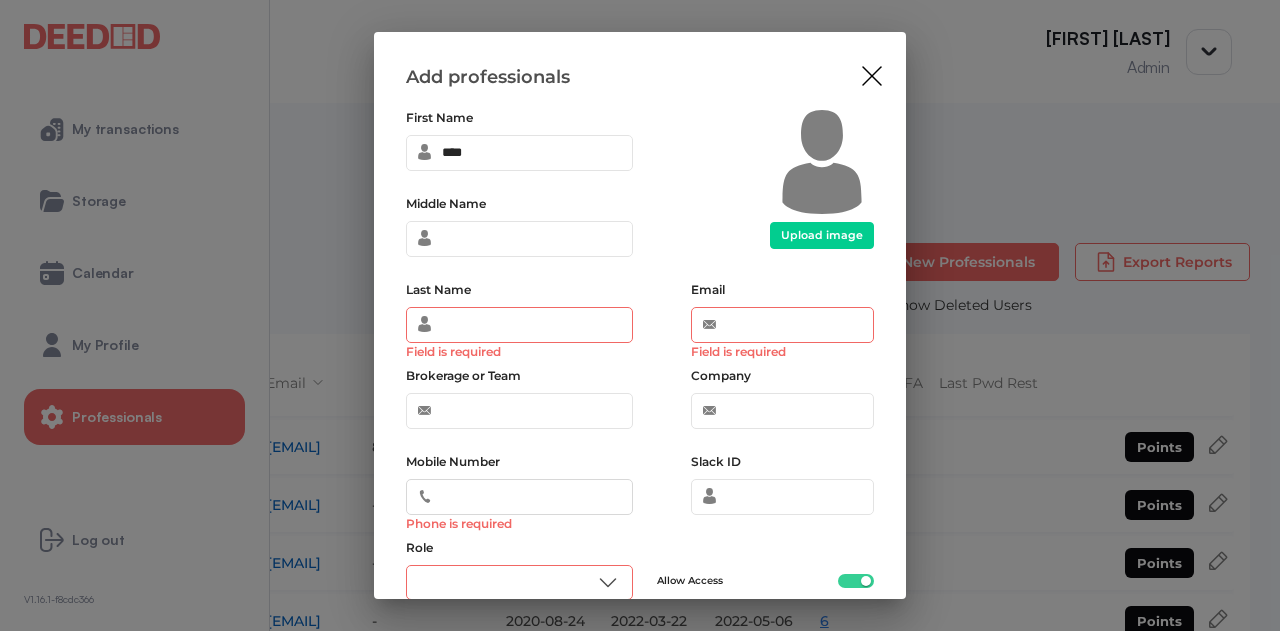 click on "Last Name Field is required" at bounding box center (519, 325) 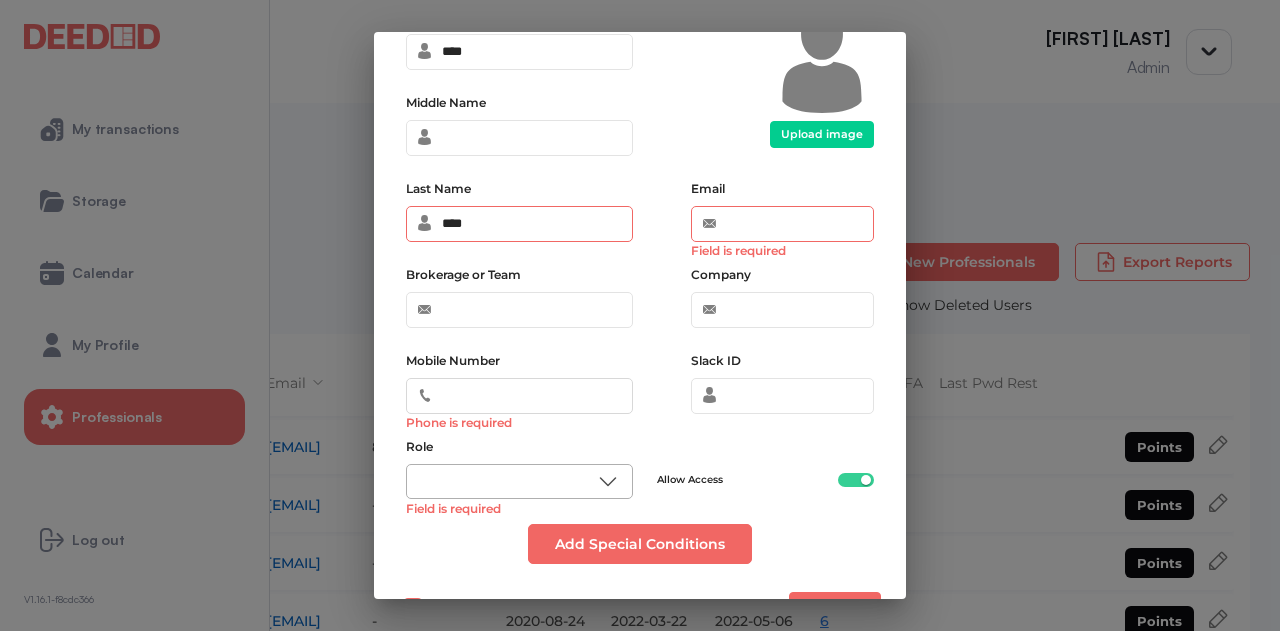 scroll, scrollTop: 166, scrollLeft: 0, axis: vertical 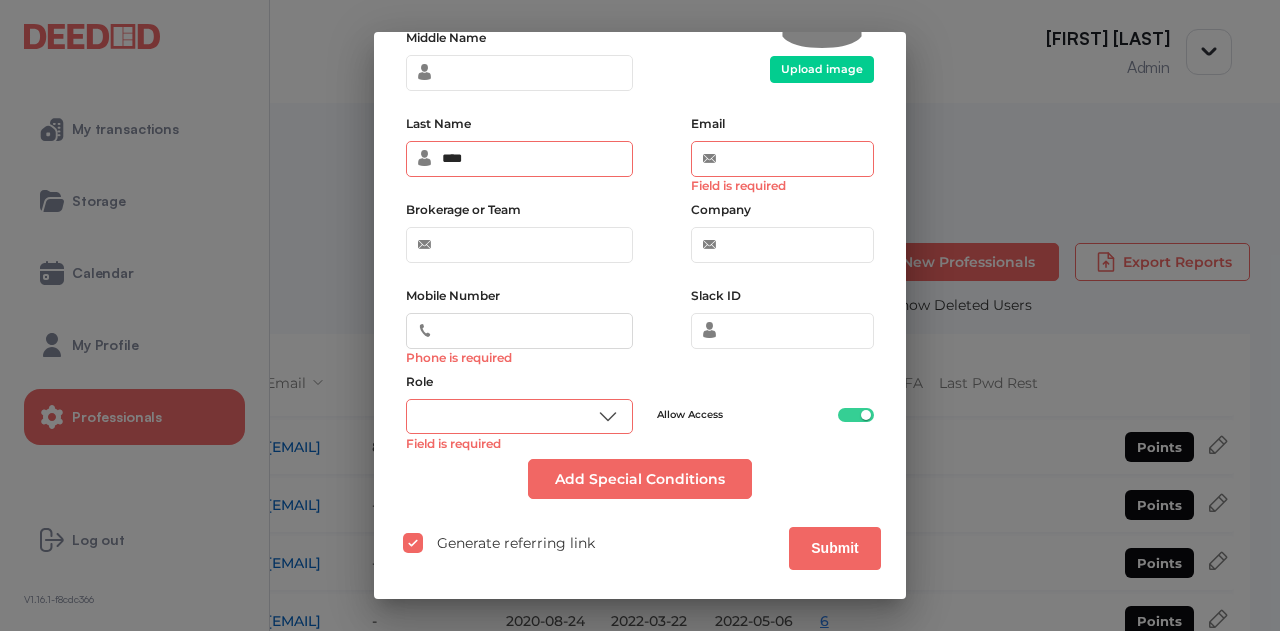 type on "****" 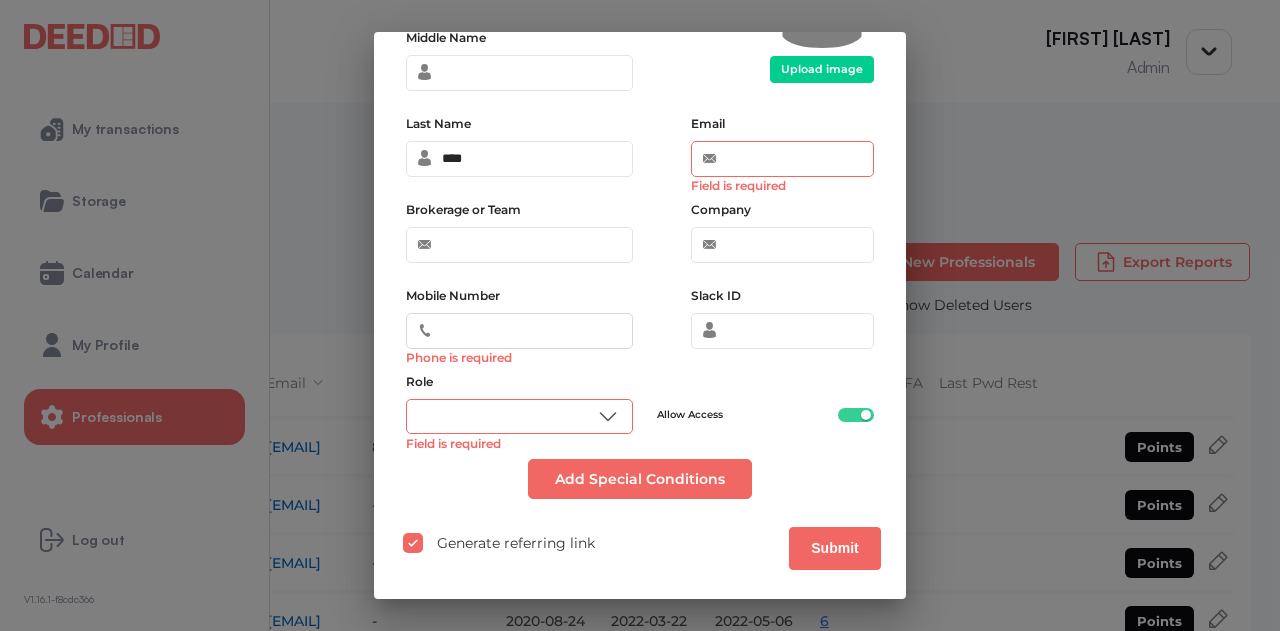 click on "Email Field is required" at bounding box center [782, 159] 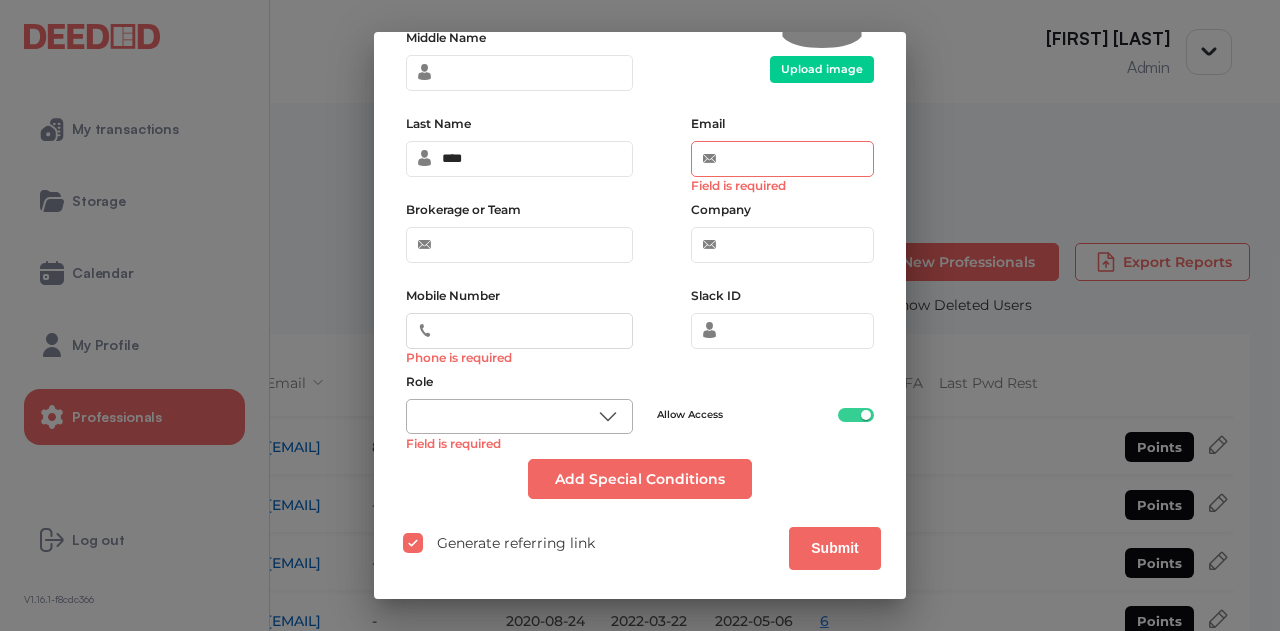 click on "**********" at bounding box center [640, 315] 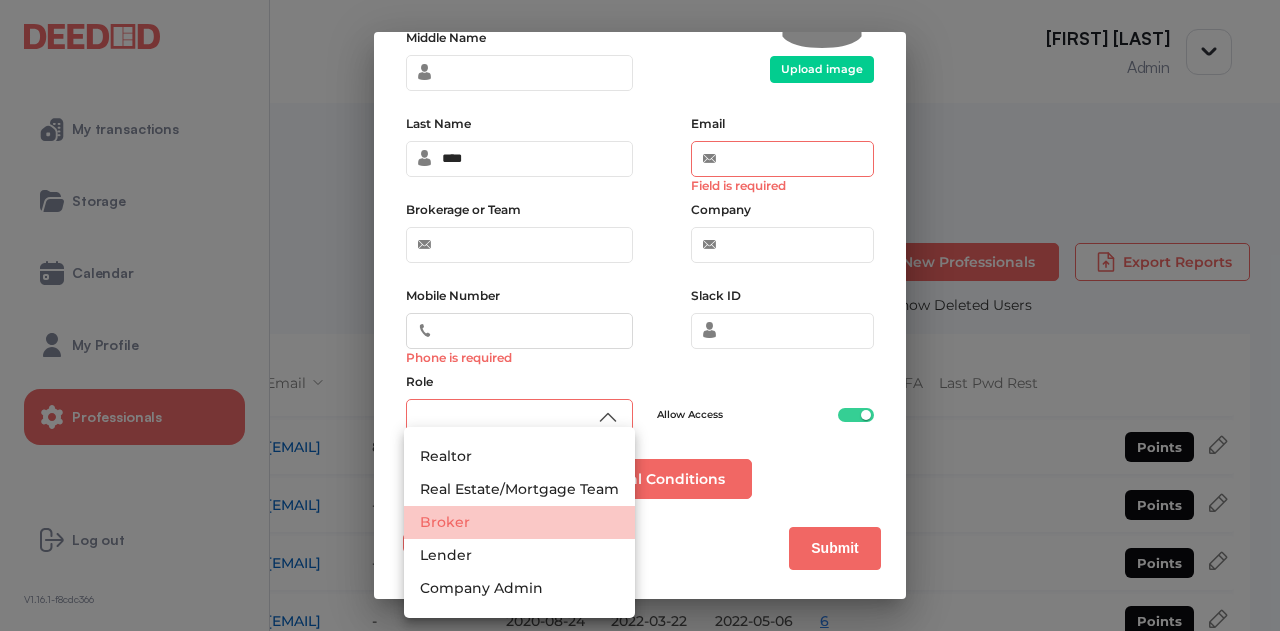 click on "Broker" at bounding box center [519, 522] 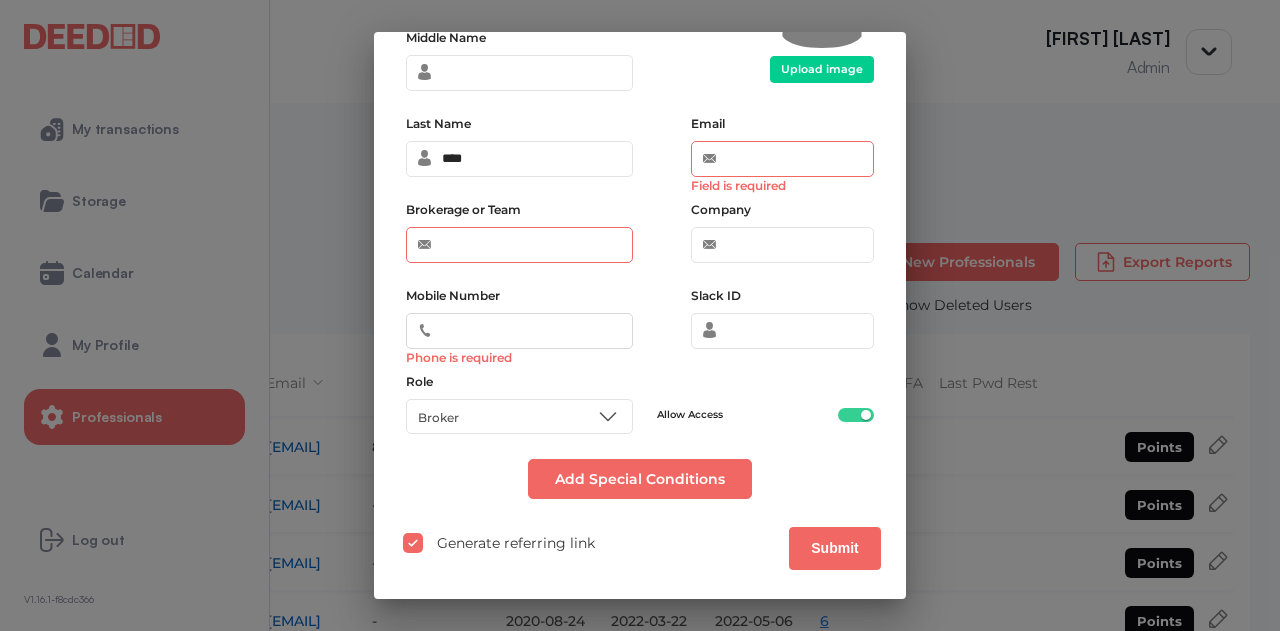 click on "Brokerage or Team" at bounding box center (519, 245) 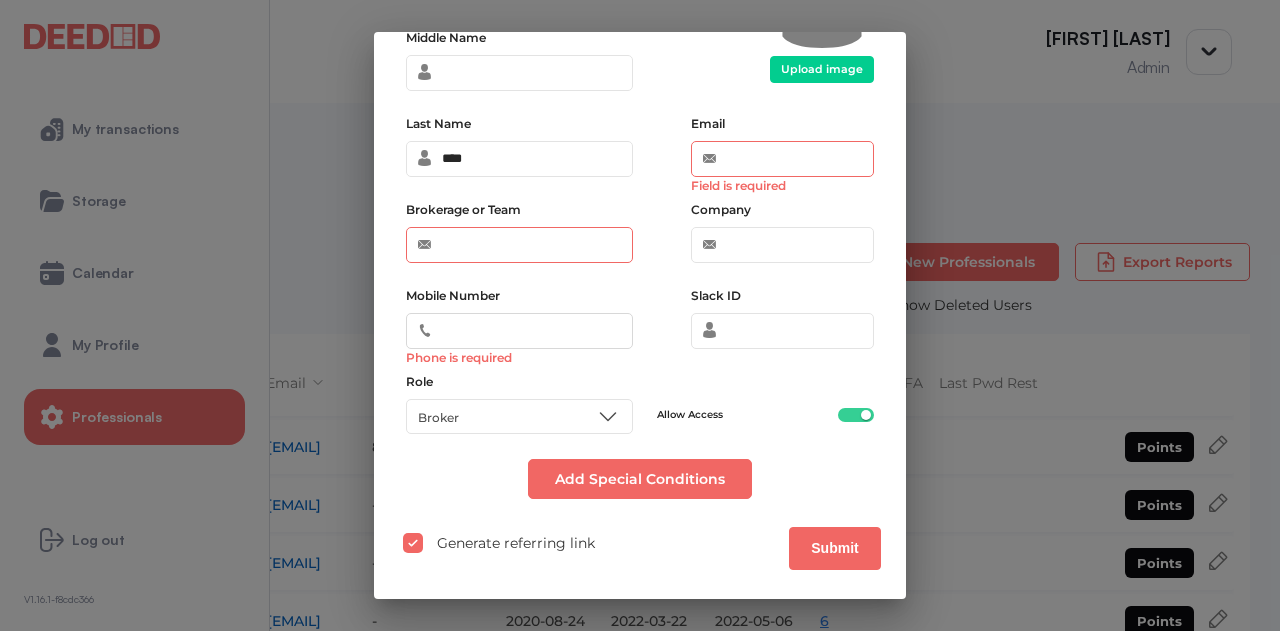 type on "**********" 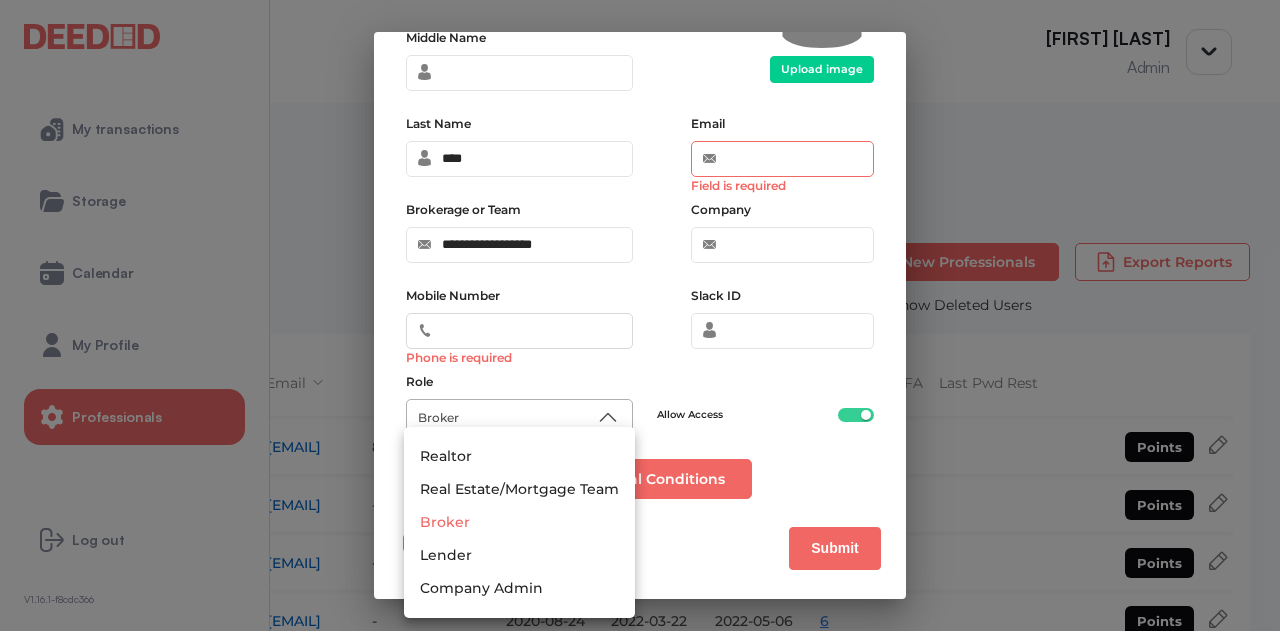 click on "**********" at bounding box center (640, 315) 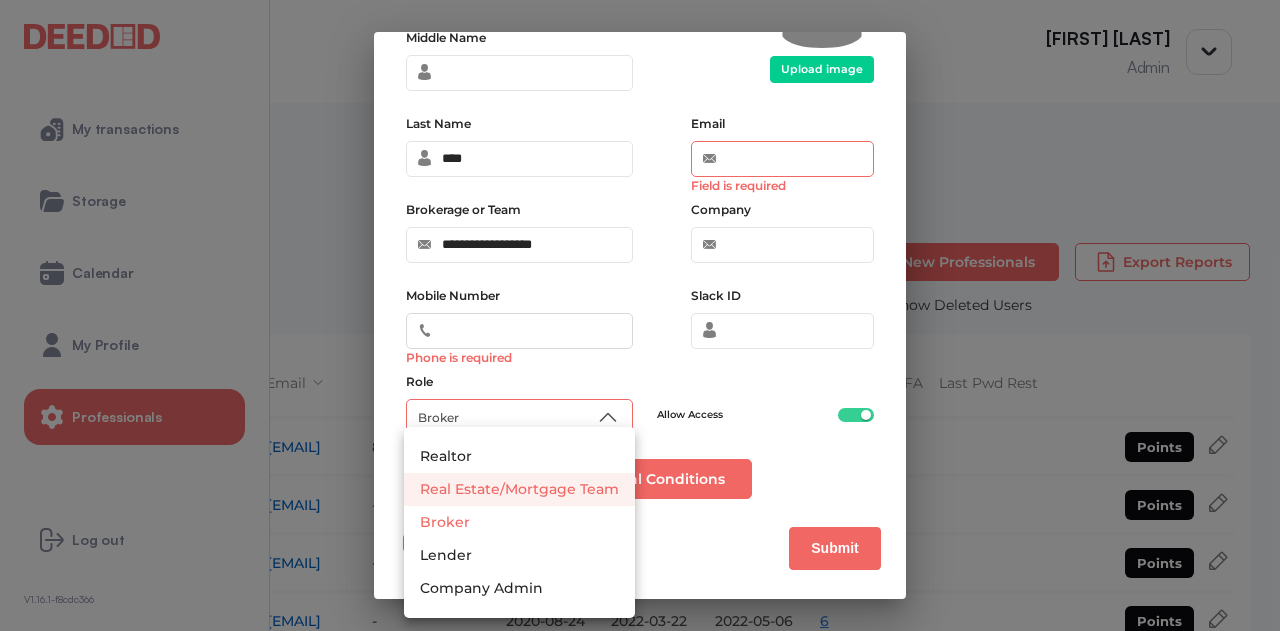 click on "Real Estate/Mortgage Team" at bounding box center [446, 456] 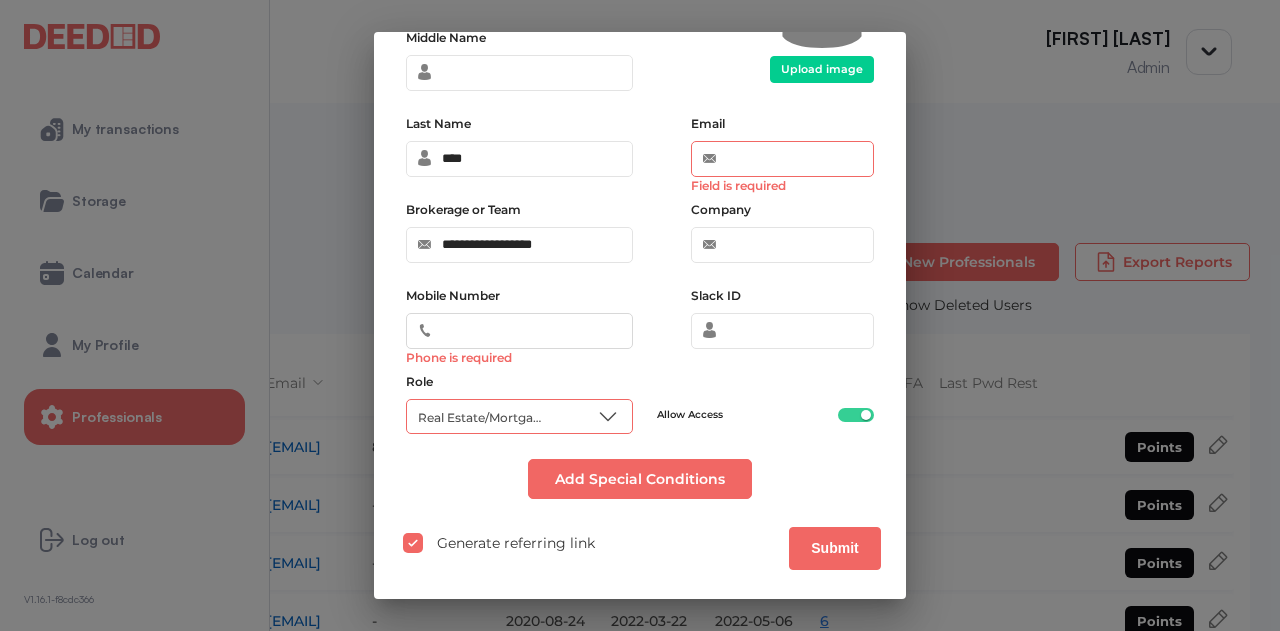 click on "**********" at bounding box center (519, 189) 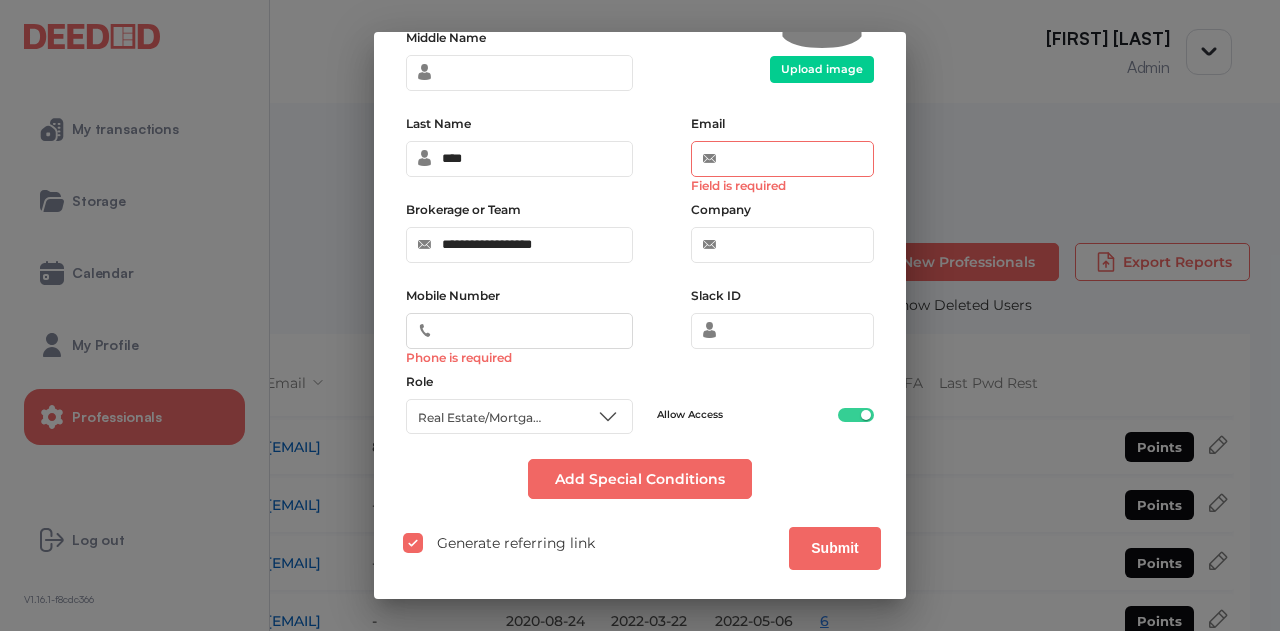scroll, scrollTop: 66, scrollLeft: 0, axis: vertical 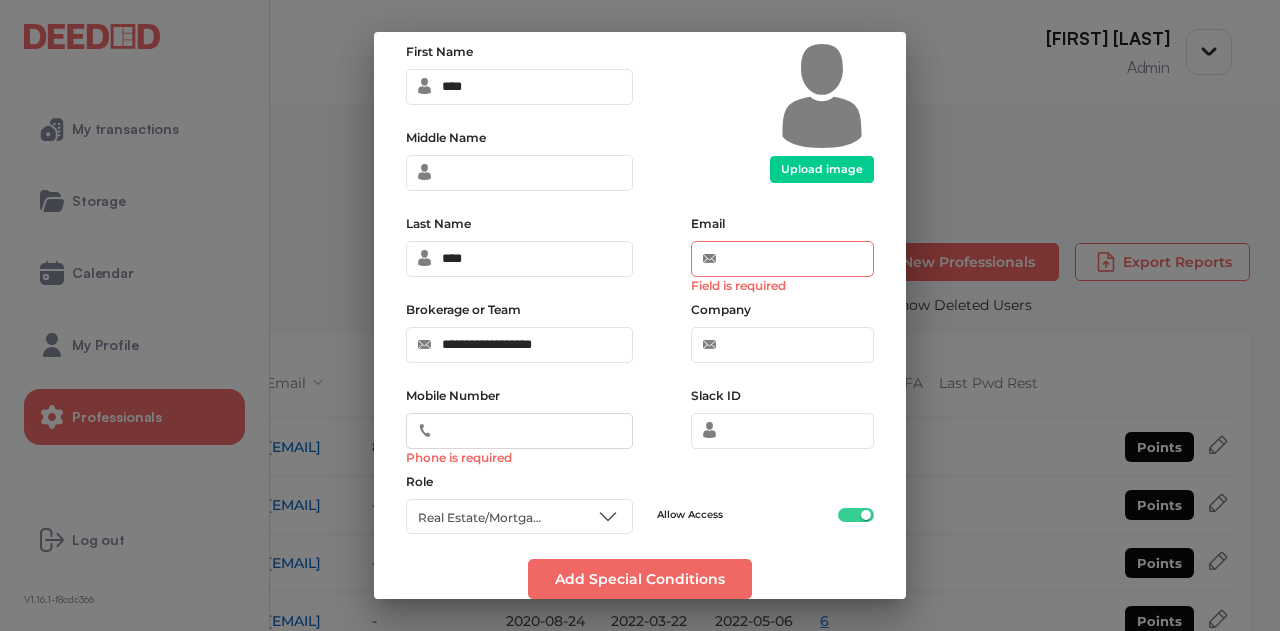 click on "Email Field is required" at bounding box center (782, 259) 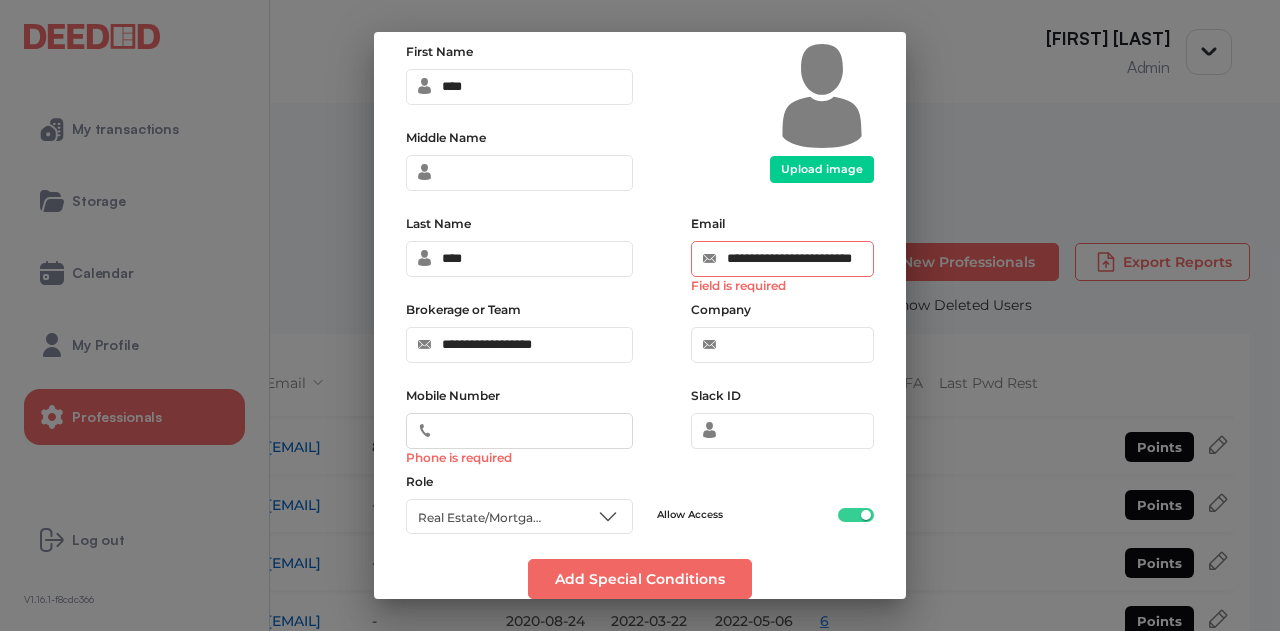 scroll, scrollTop: 0, scrollLeft: 30, axis: horizontal 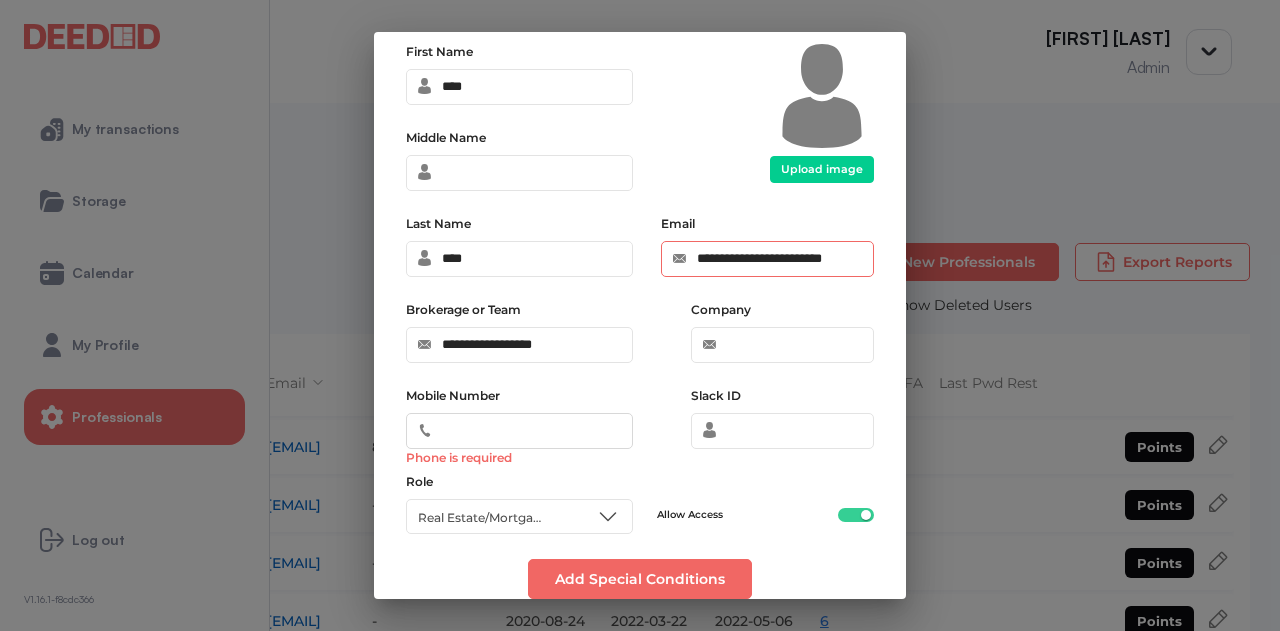 type on "**********" 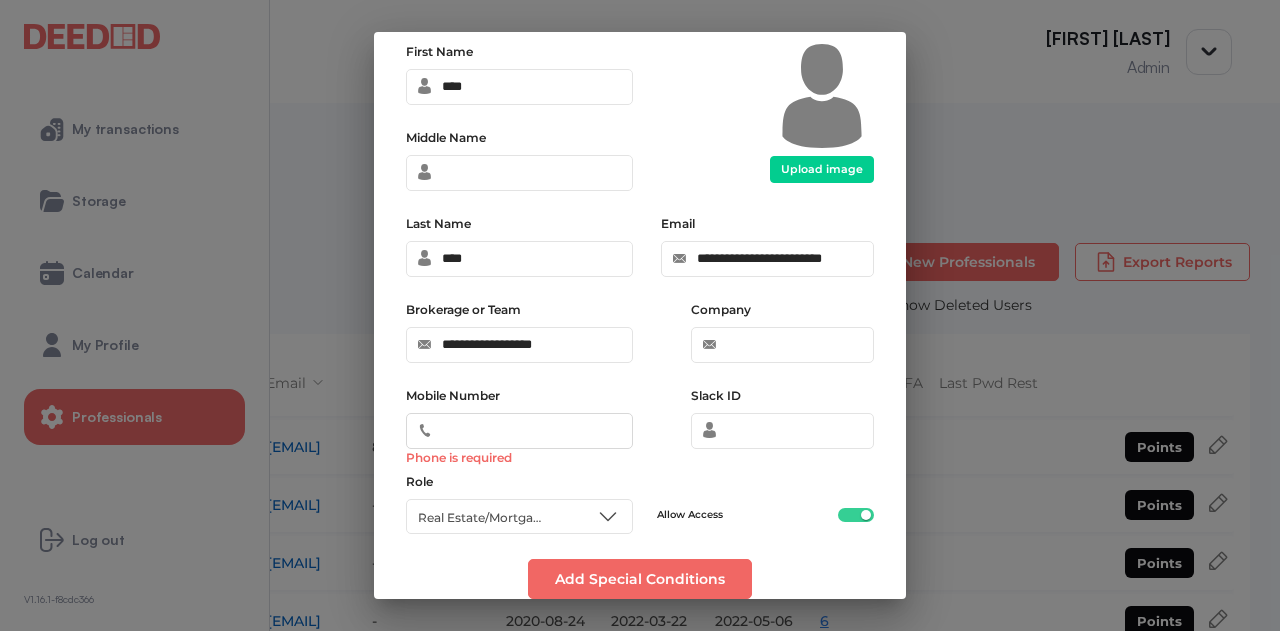 click on "Mobile Number Phone is required" at bounding box center [519, 431] 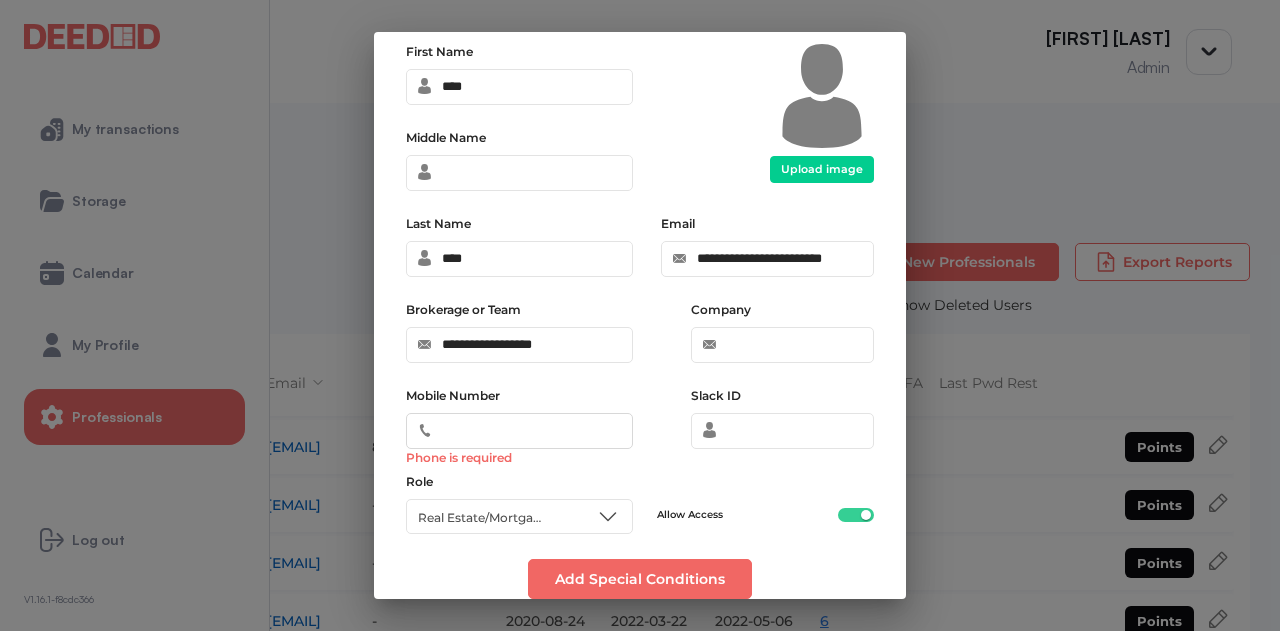 click on "Company" at bounding box center (782, 332) 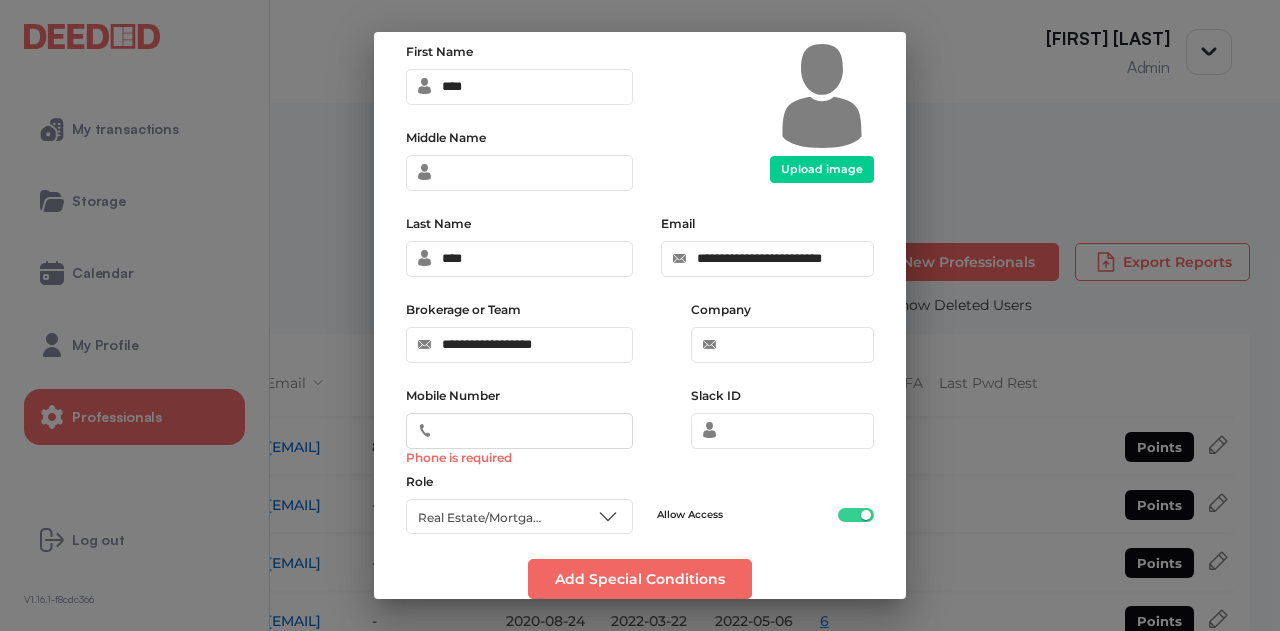 click on "**********" at bounding box center (760, 289) 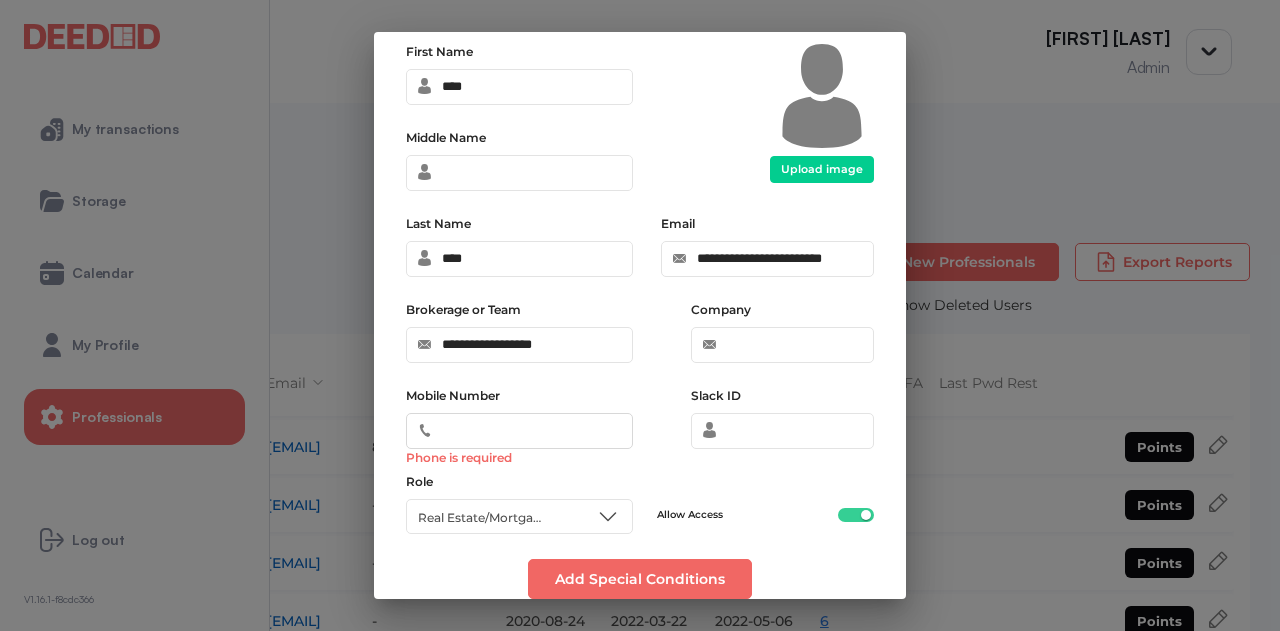 click on "Mobile Number Phone is required" at bounding box center (519, 431) 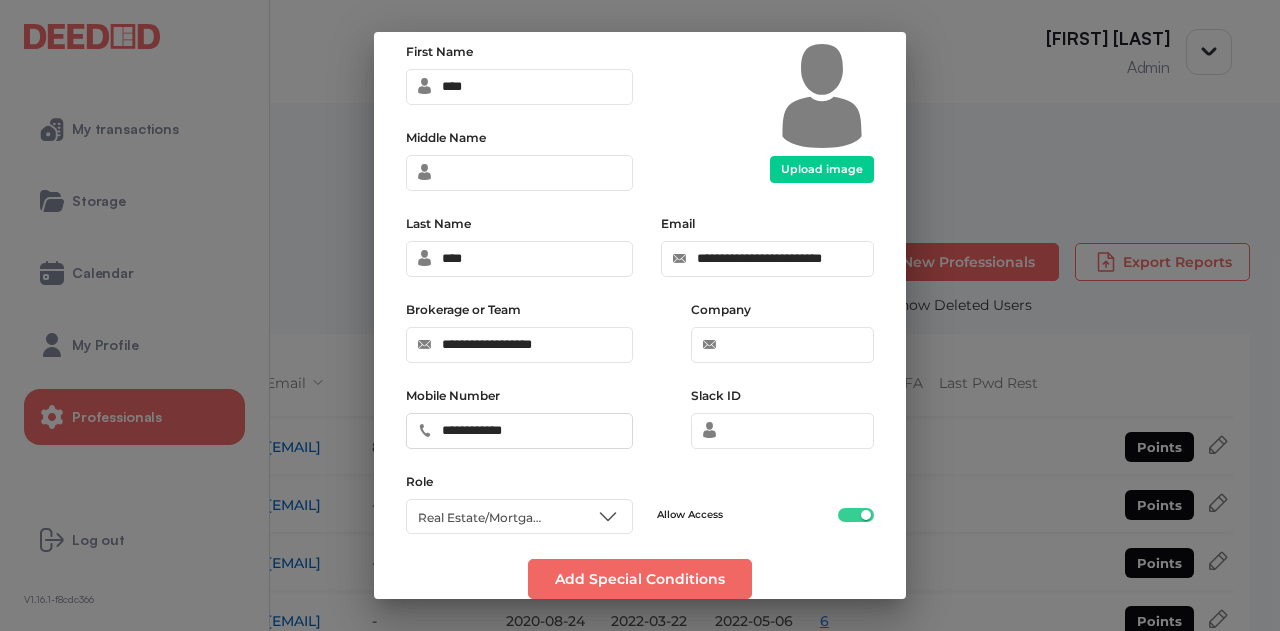 type on "**********" 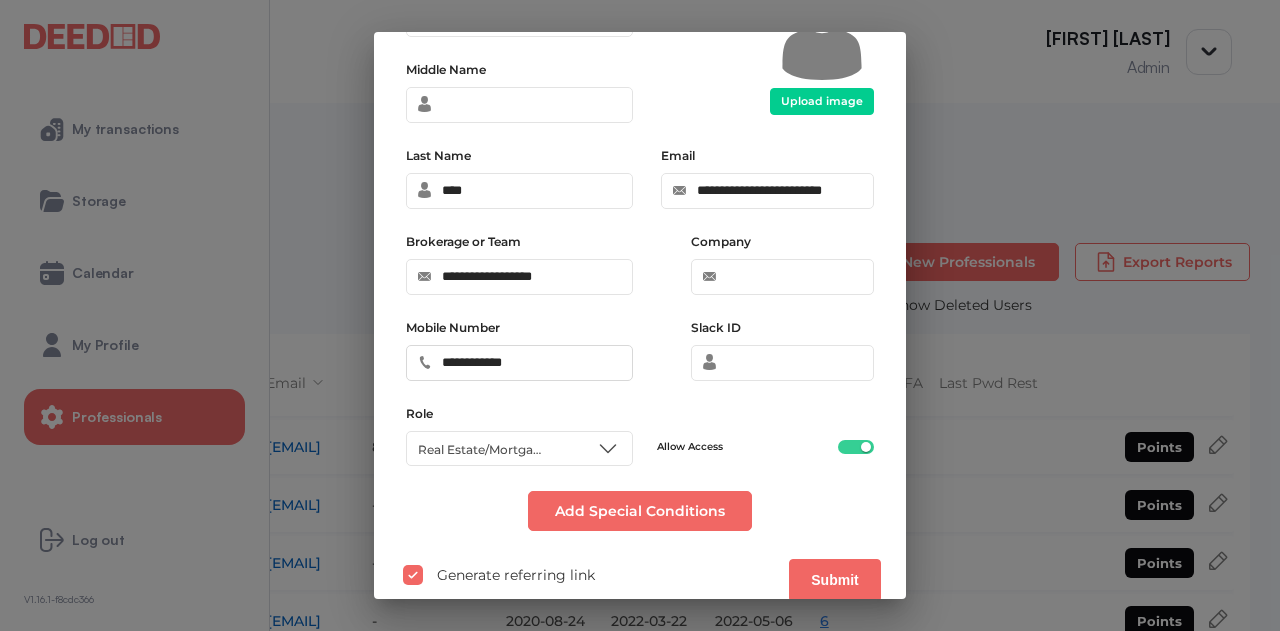 scroll, scrollTop: 166, scrollLeft: 0, axis: vertical 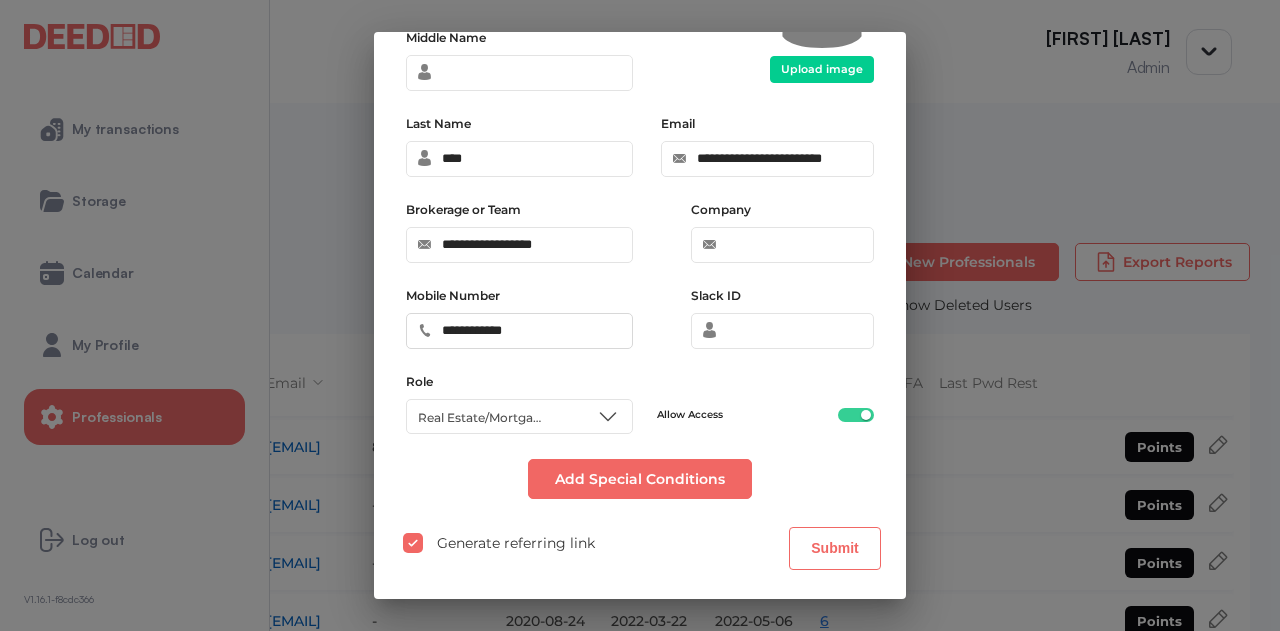 click on "Submit" at bounding box center (835, 548) 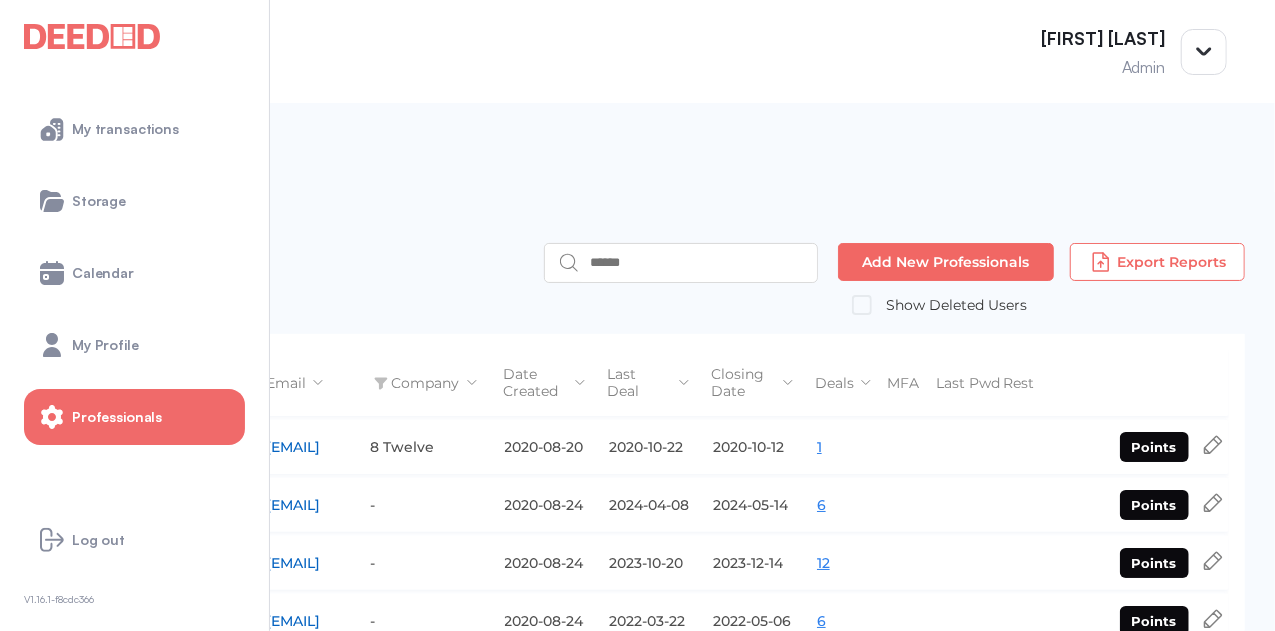 click on "Professionals" at bounding box center (117, 417) 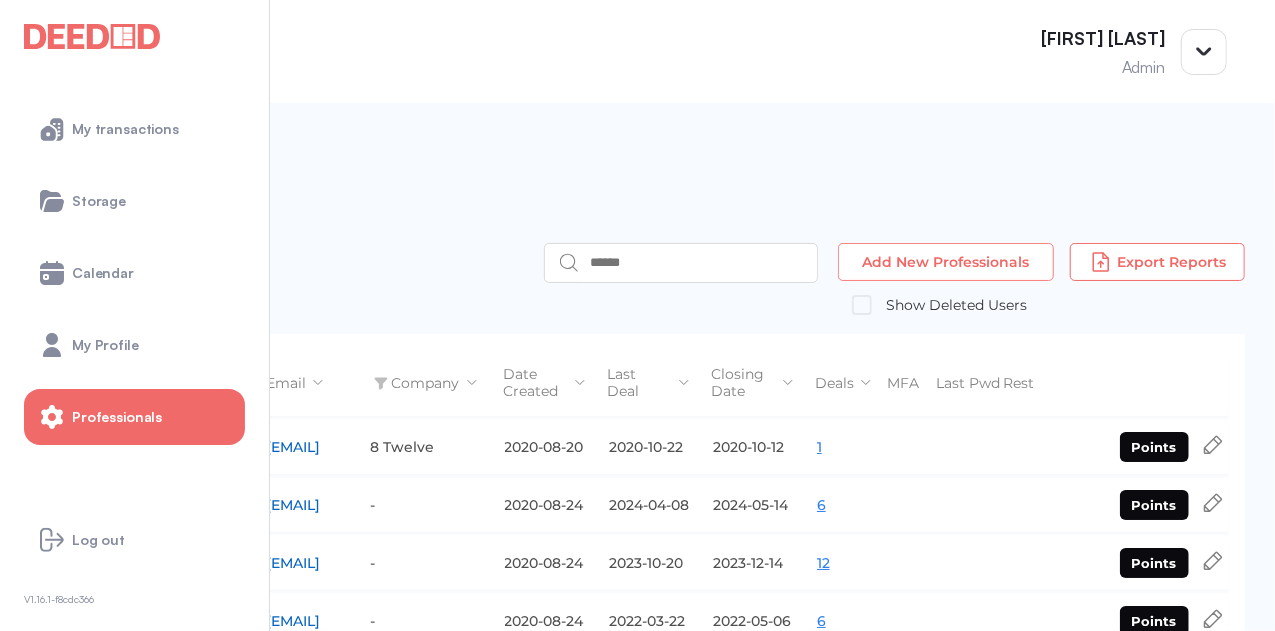 click on "Add New Professionals" at bounding box center [946, 262] 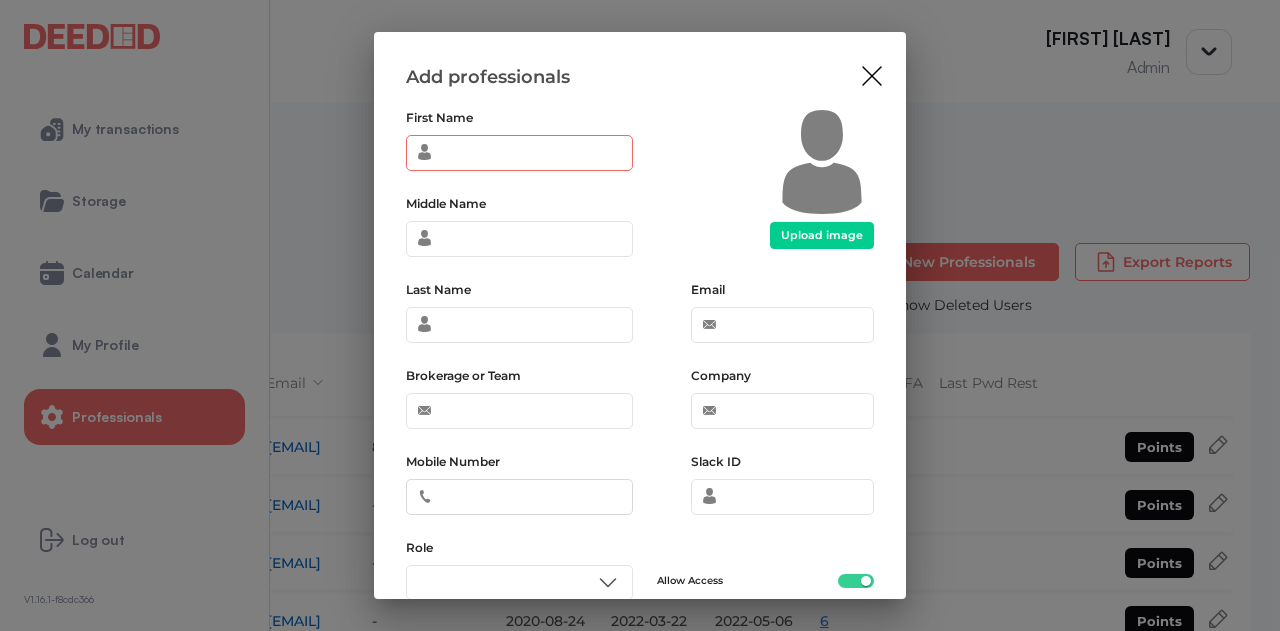click on "First Name" at bounding box center [519, 153] 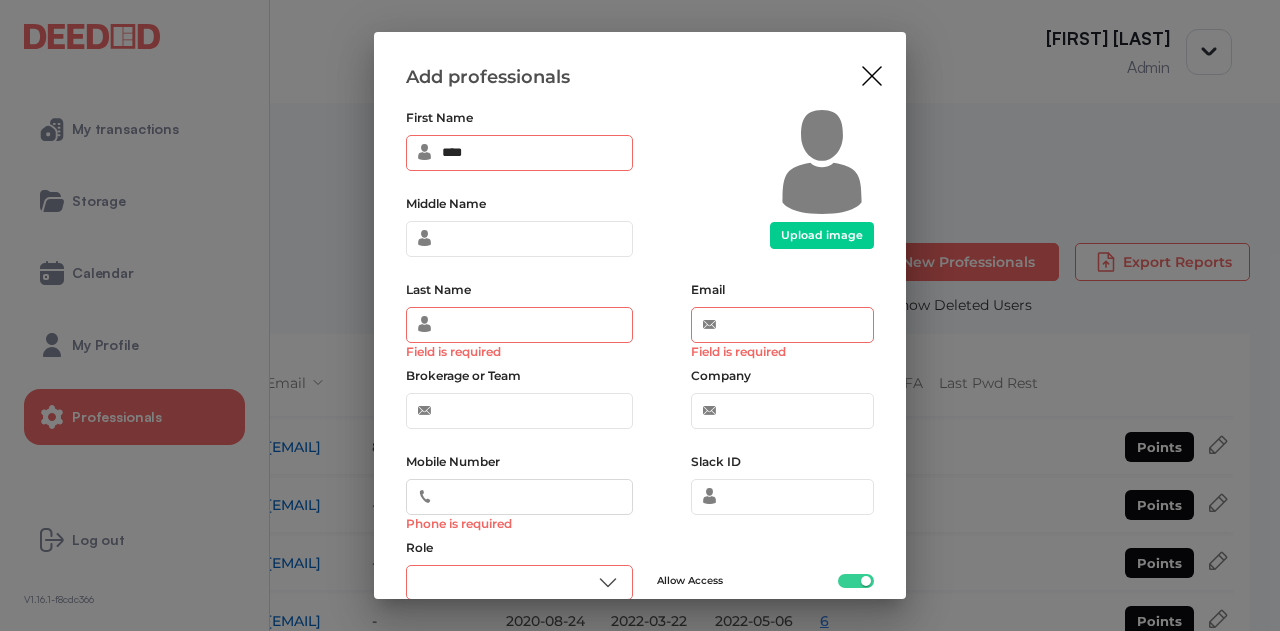 type on "****" 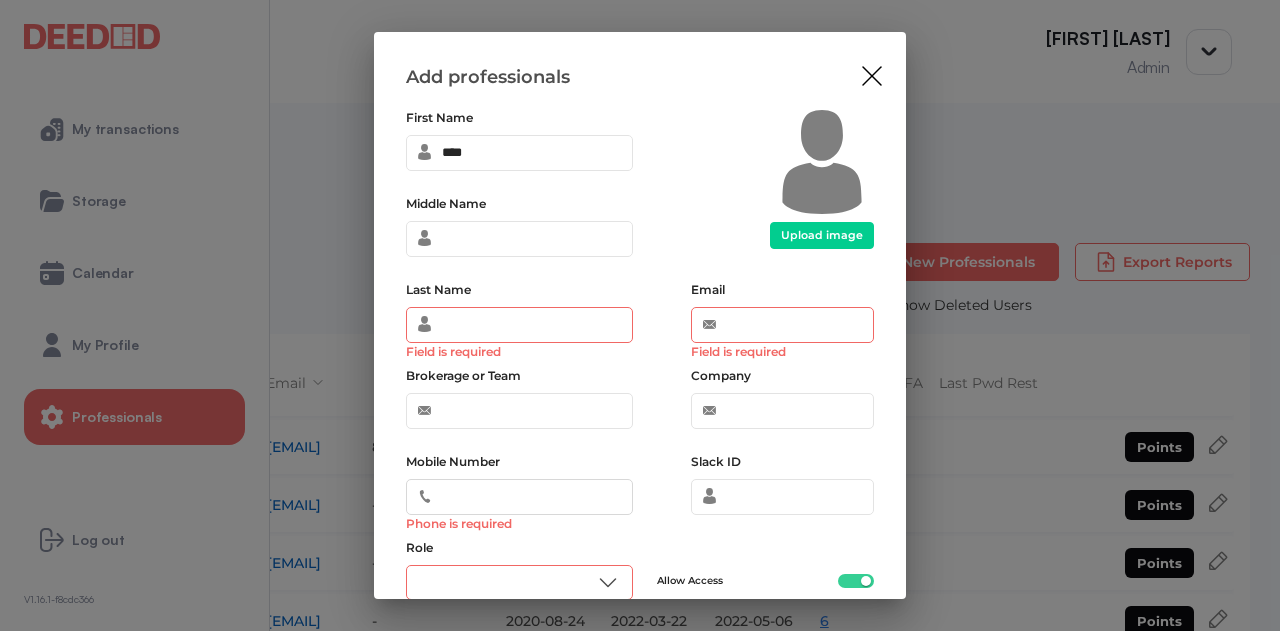 click on "Last Name Field is required" at bounding box center (519, 325) 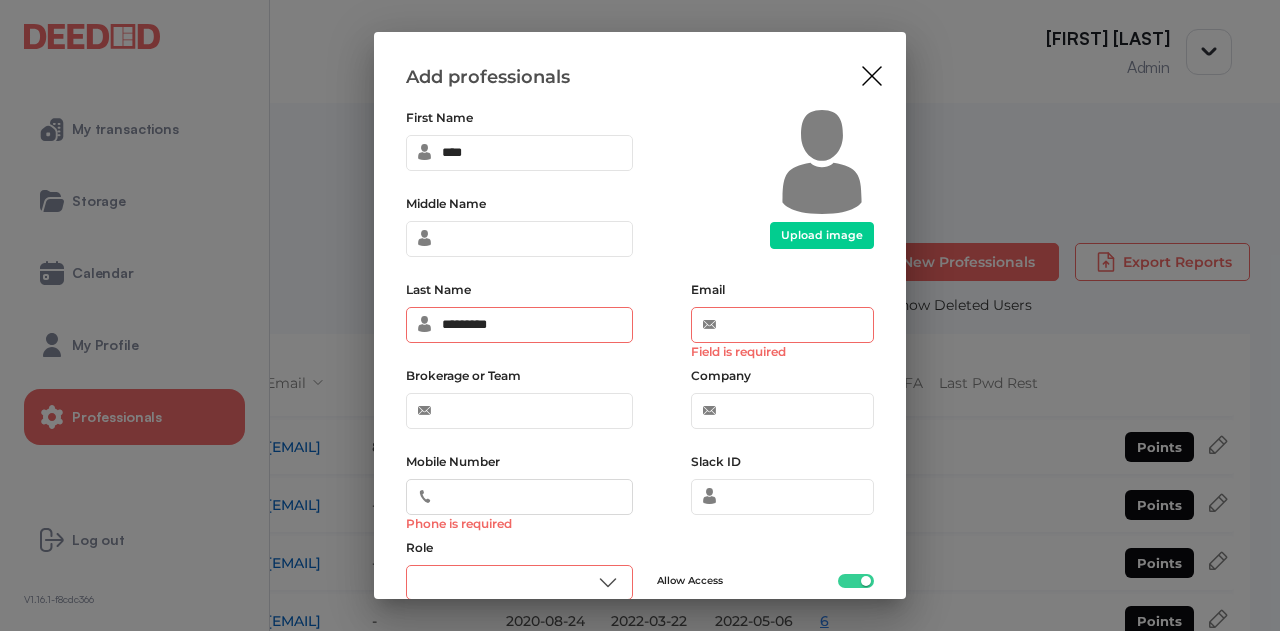 type on "*********" 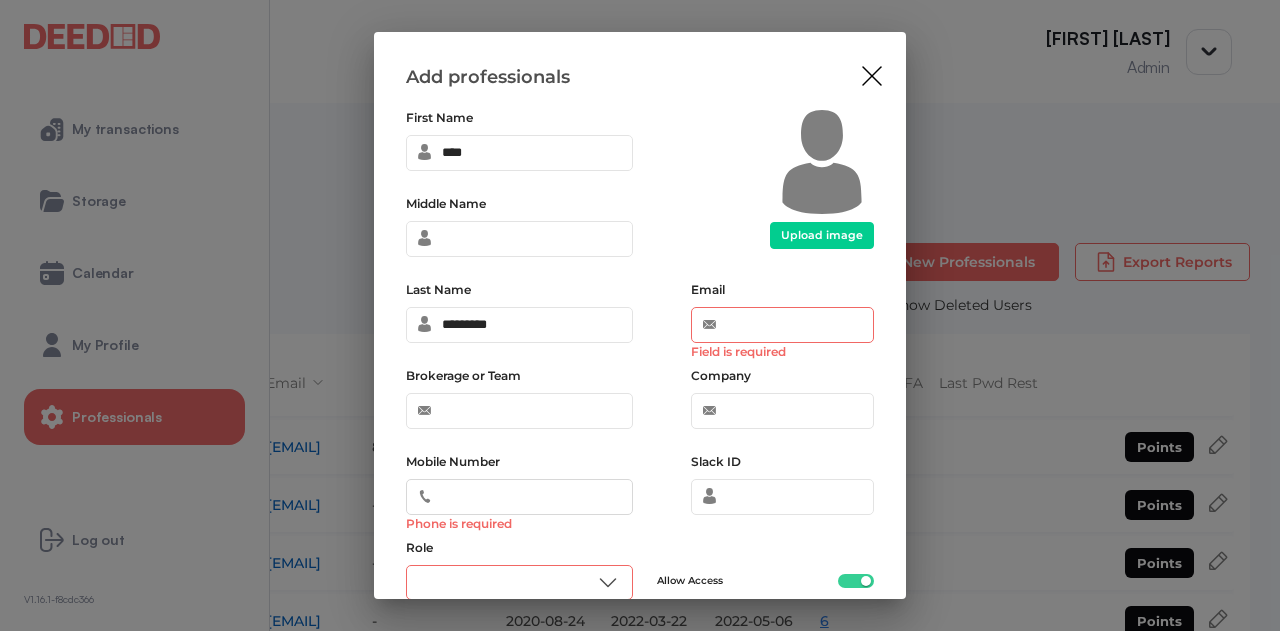 click on "Email Field is required" at bounding box center [782, 325] 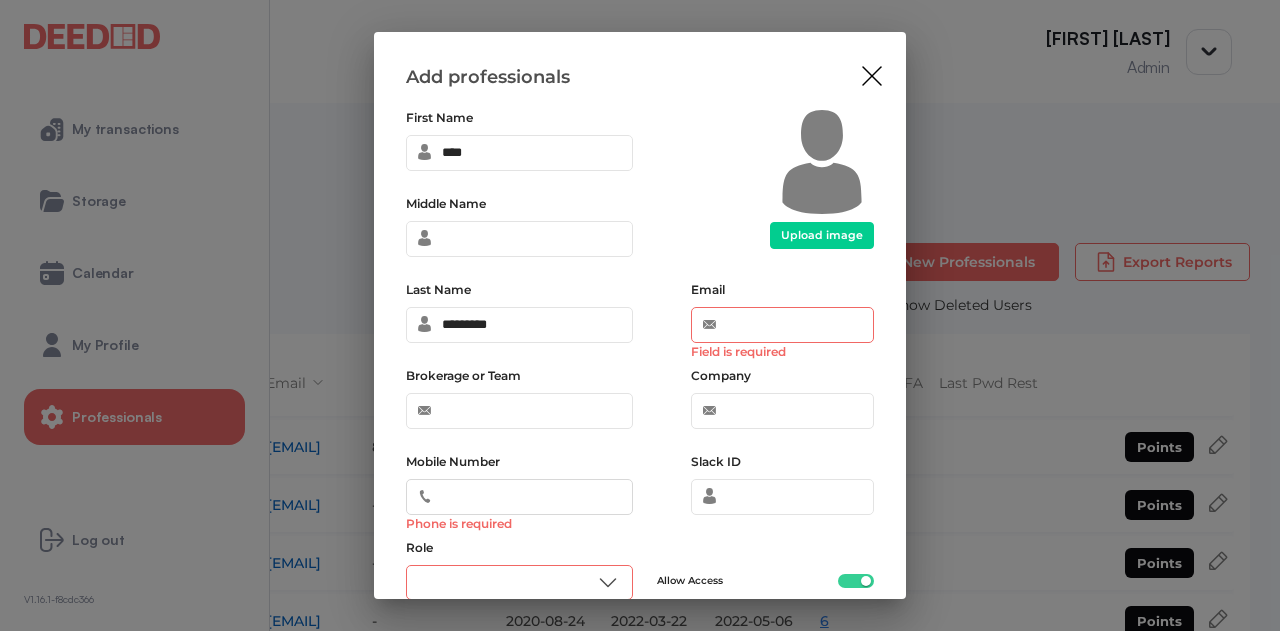 paste on "**********" 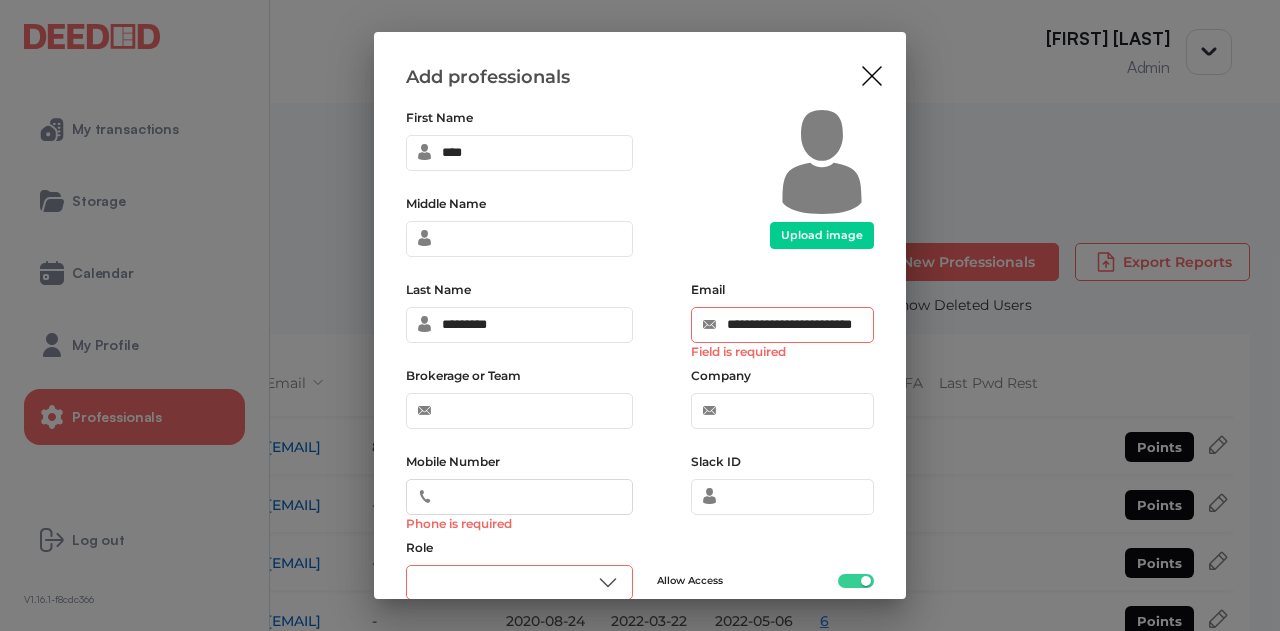 scroll, scrollTop: 0, scrollLeft: 33, axis: horizontal 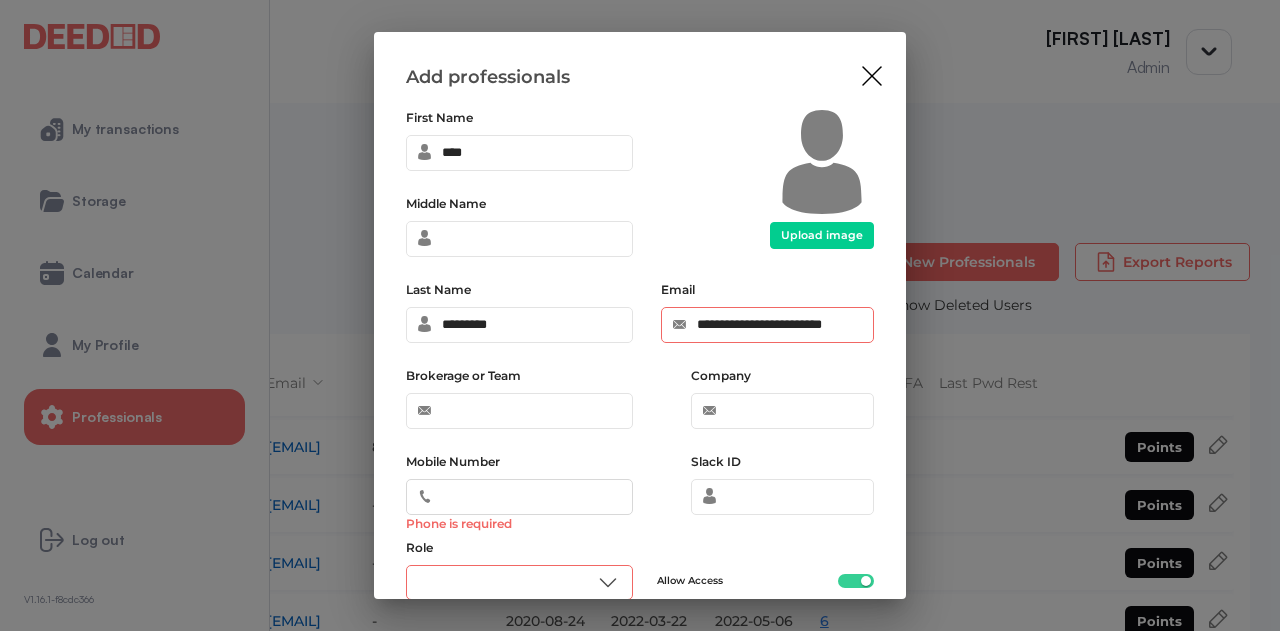 type on "**********" 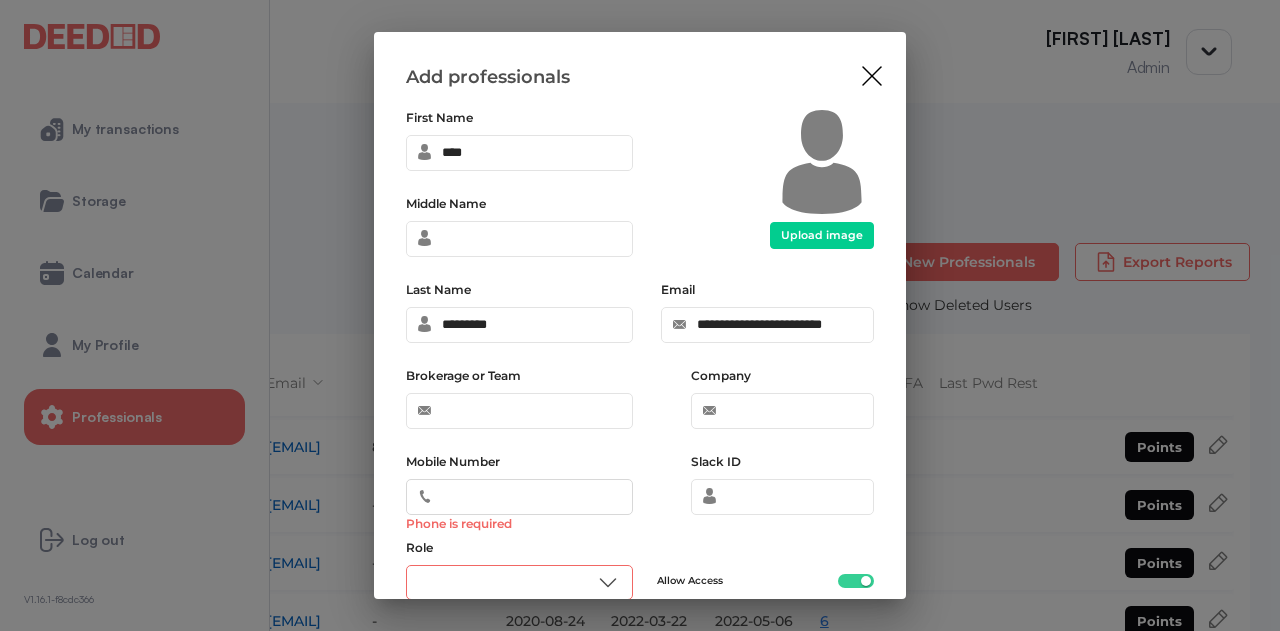 click on "Company" at bounding box center [782, 398] 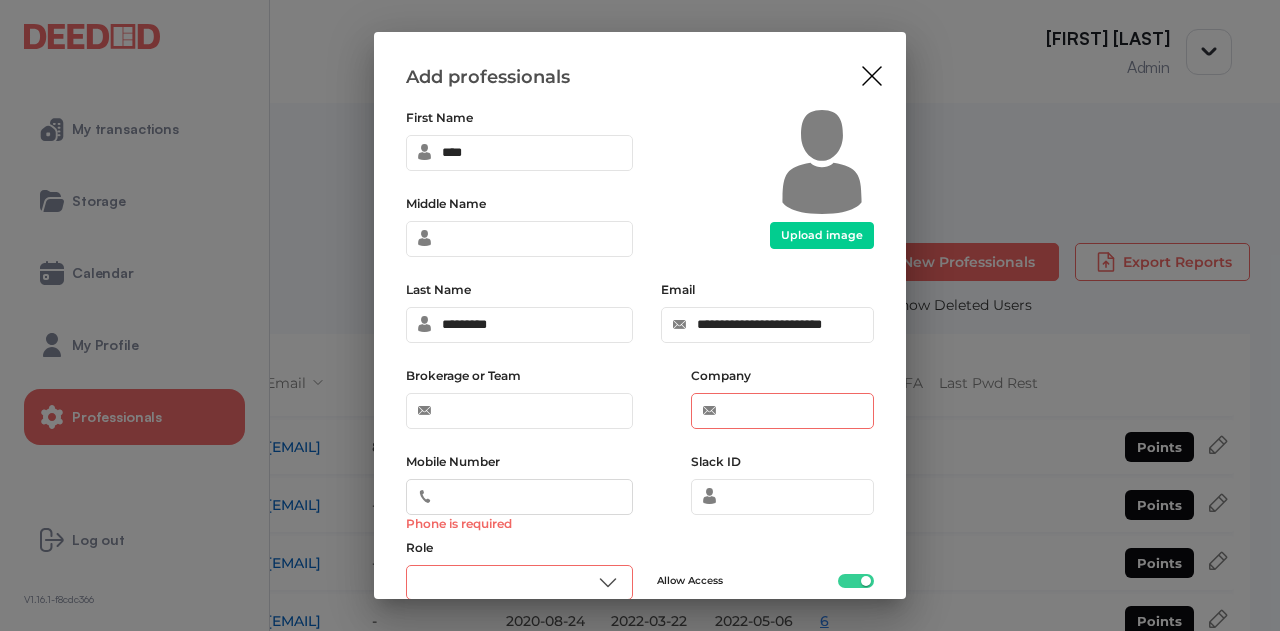 click on "Company" at bounding box center [782, 411] 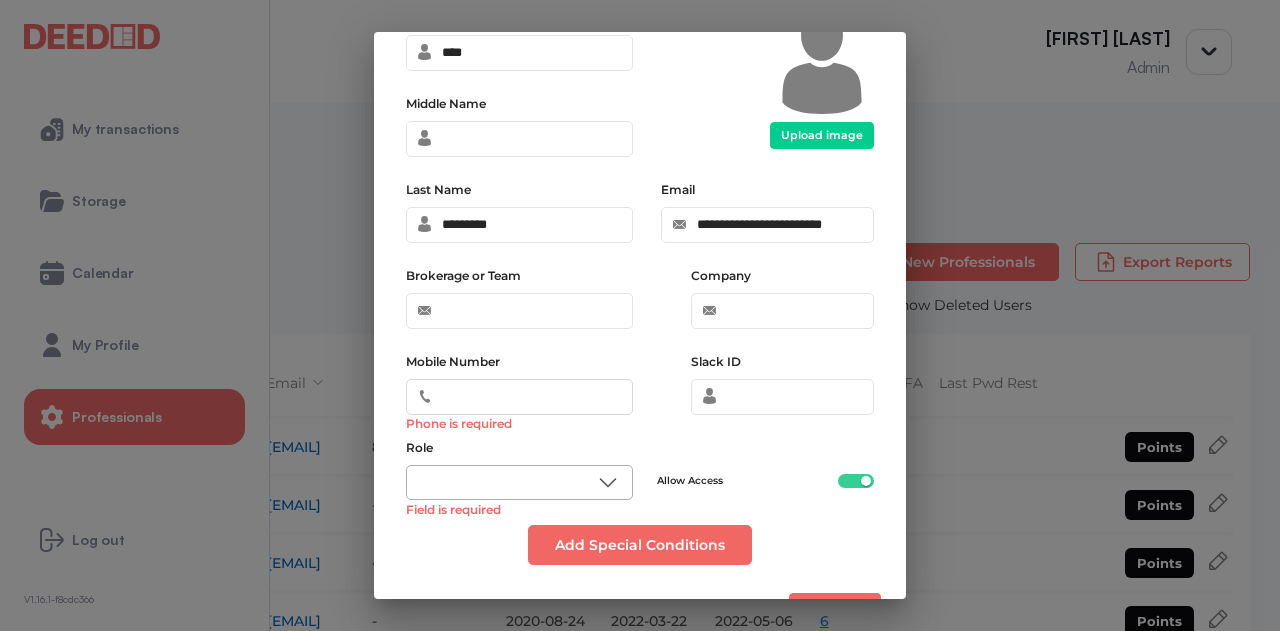click on "**********" at bounding box center (640, 315) 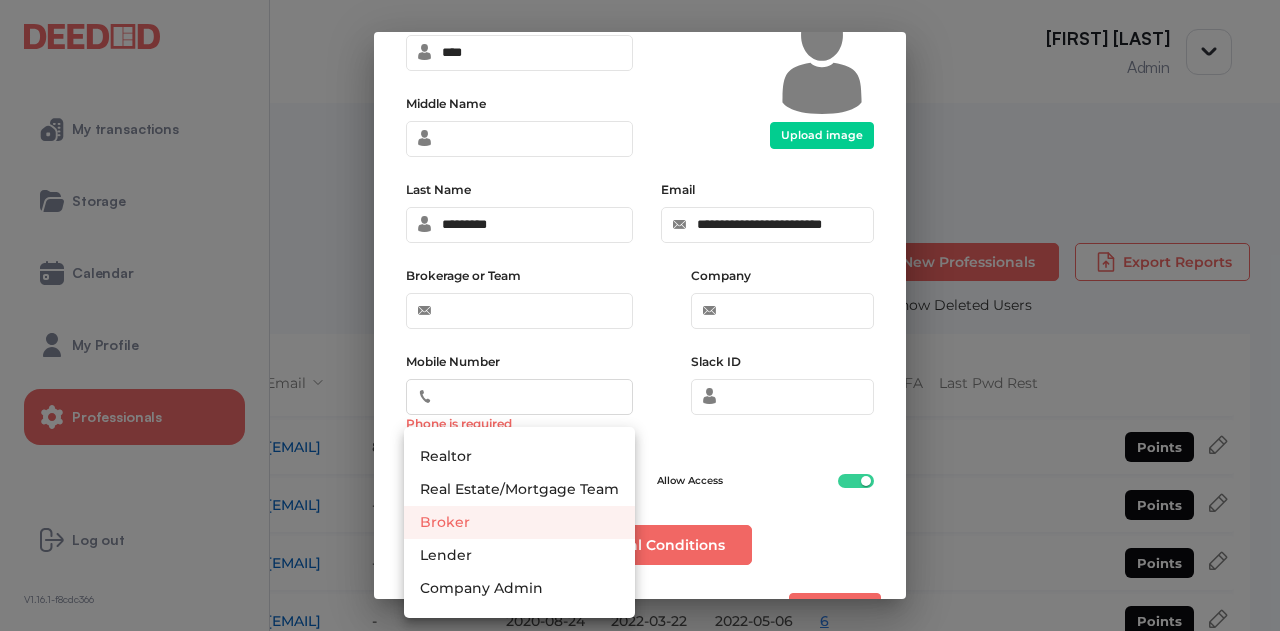 click on "Broker" at bounding box center [519, 522] 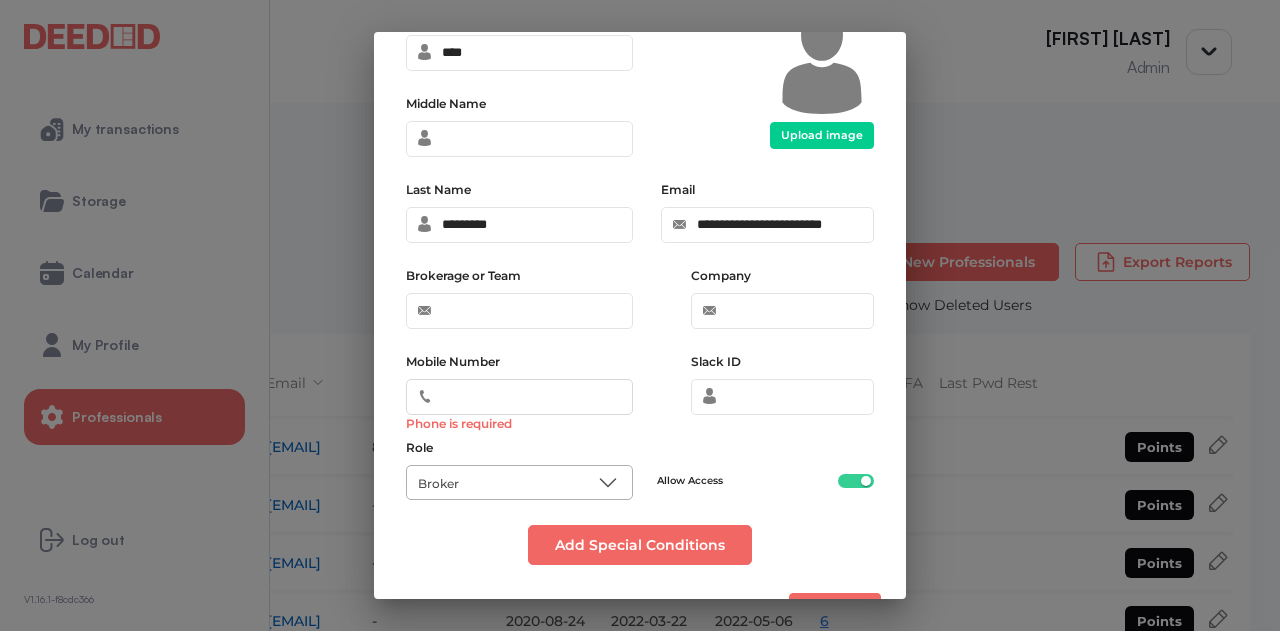 click on "**********" at bounding box center [640, 315] 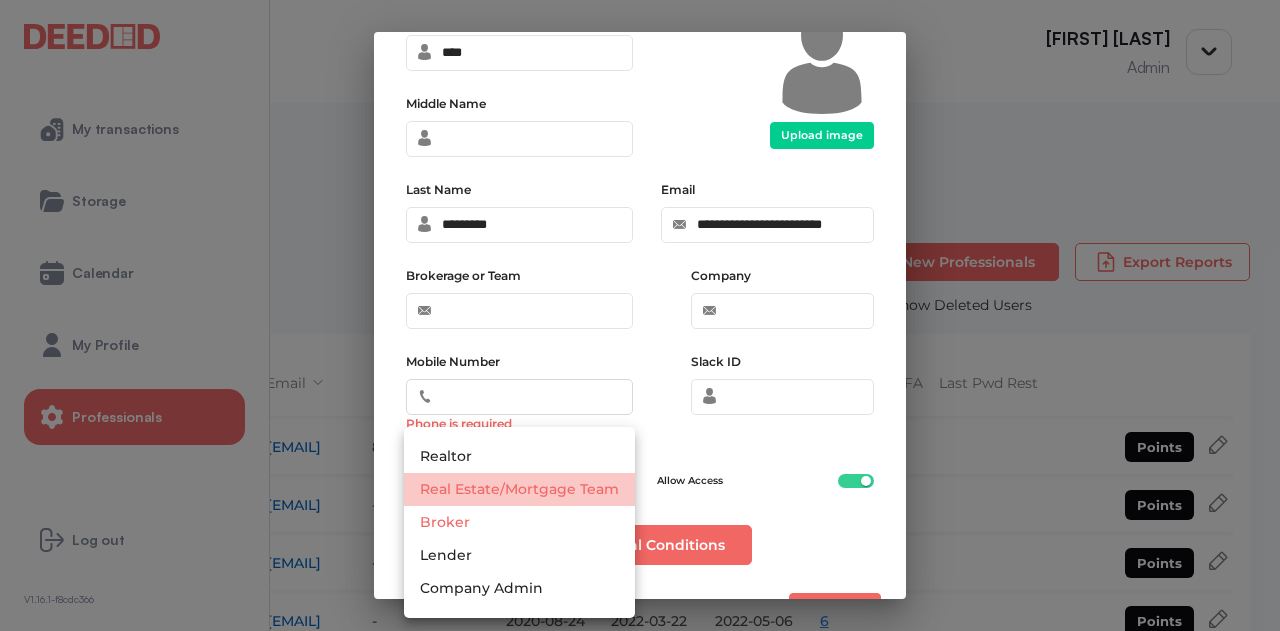 drag, startPoint x: 542, startPoint y: 487, endPoint x: 560, endPoint y: 480, distance: 19.313208 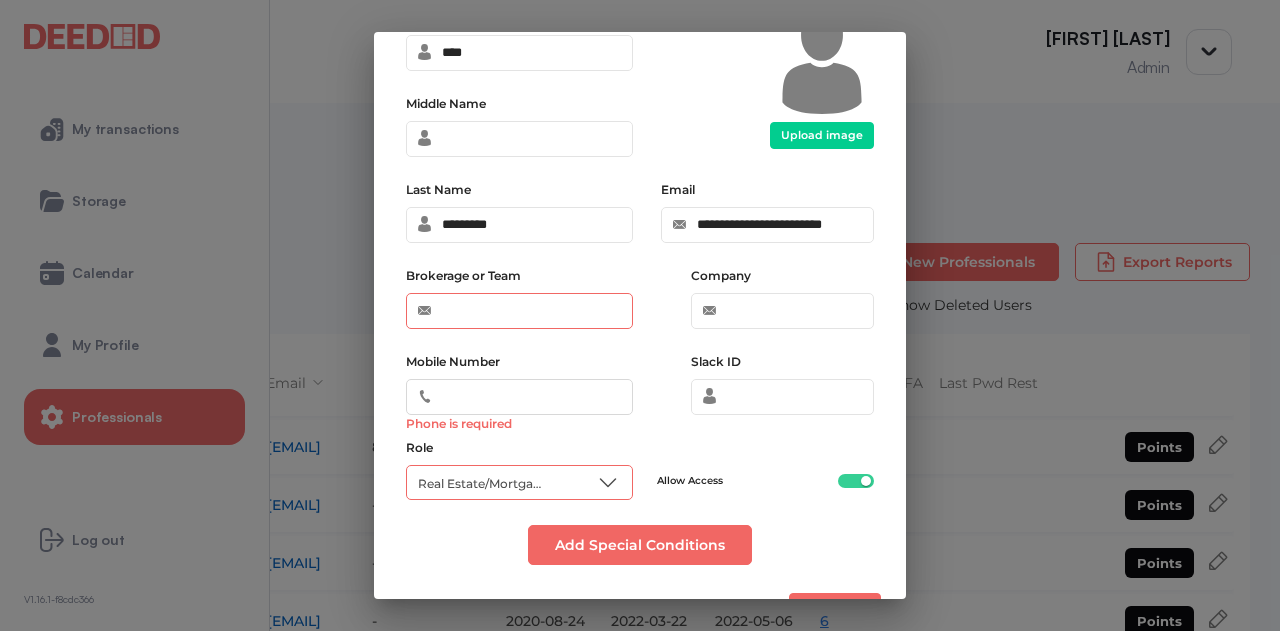 click on "Brokerage or Team" at bounding box center (519, 311) 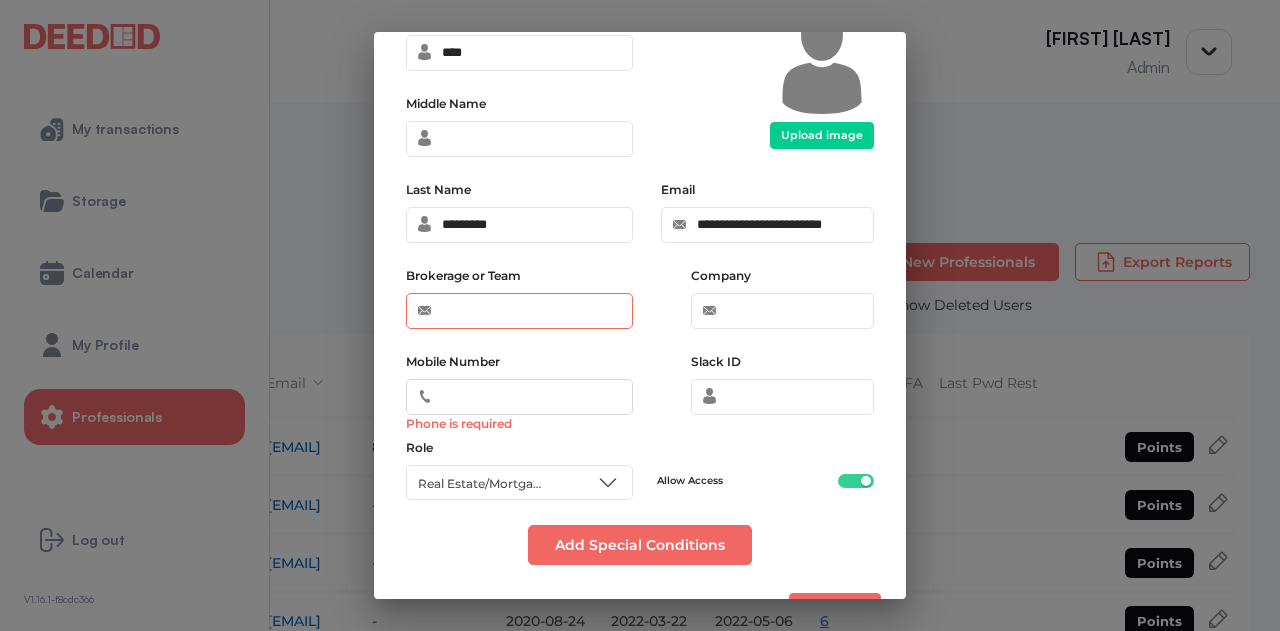 type on "**********" 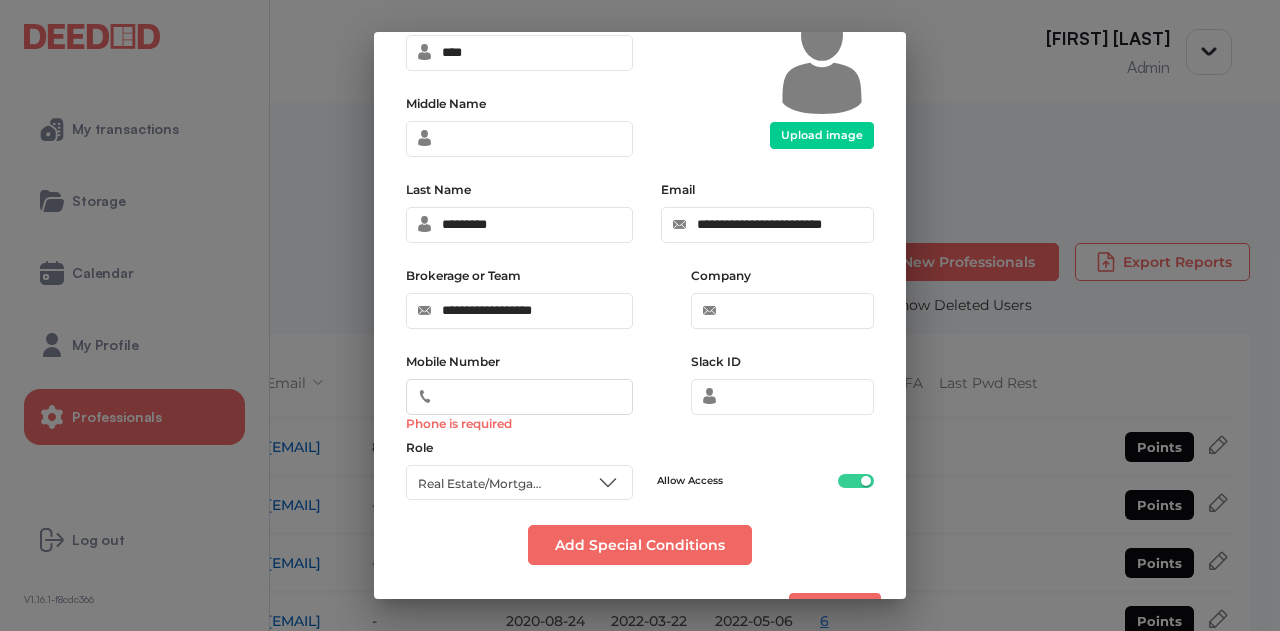 click on "Mobile Number Phone is required" at bounding box center (519, 397) 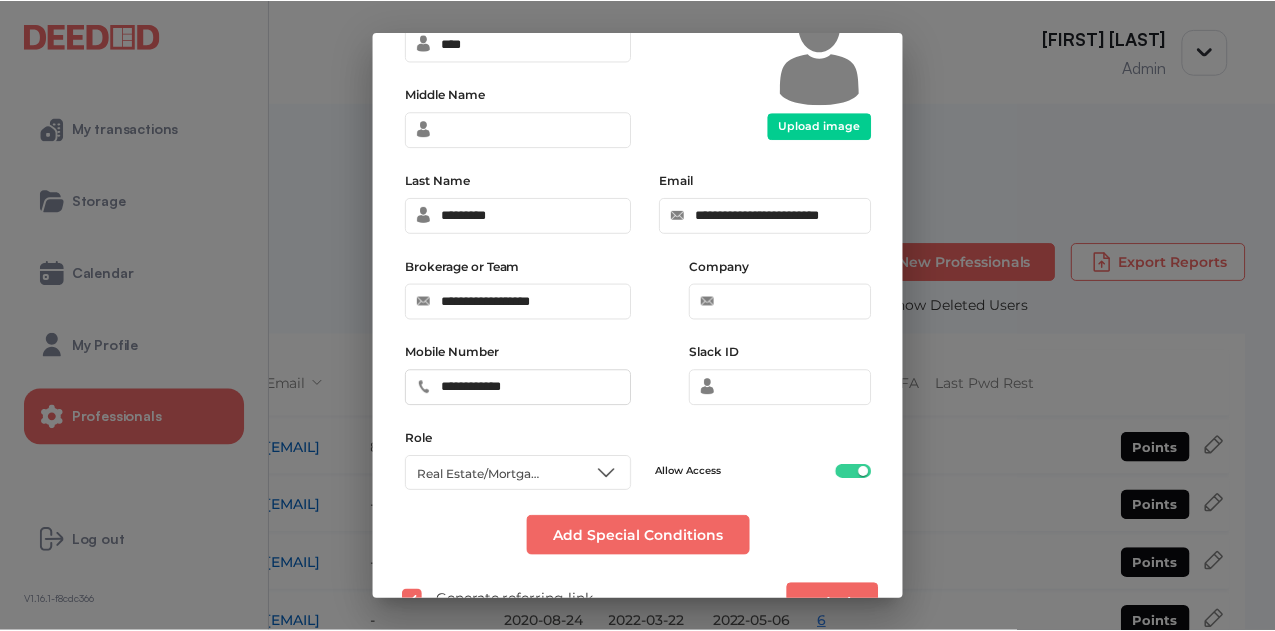 scroll, scrollTop: 166, scrollLeft: 0, axis: vertical 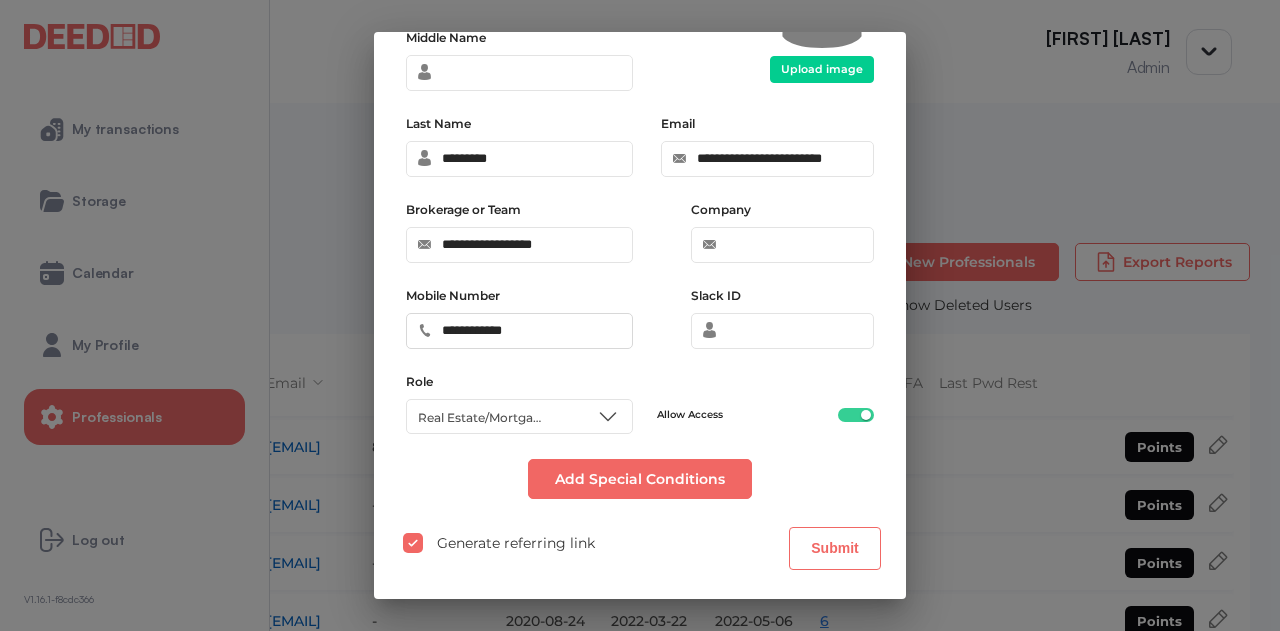 type on "**********" 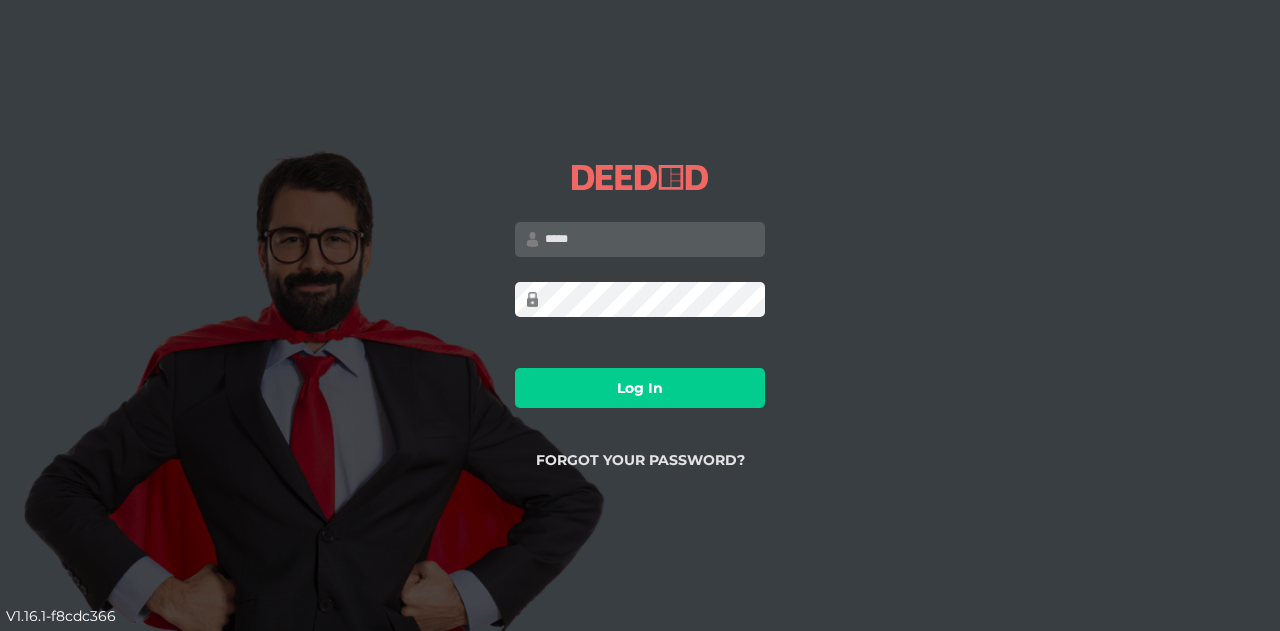 scroll, scrollTop: 0, scrollLeft: 0, axis: both 